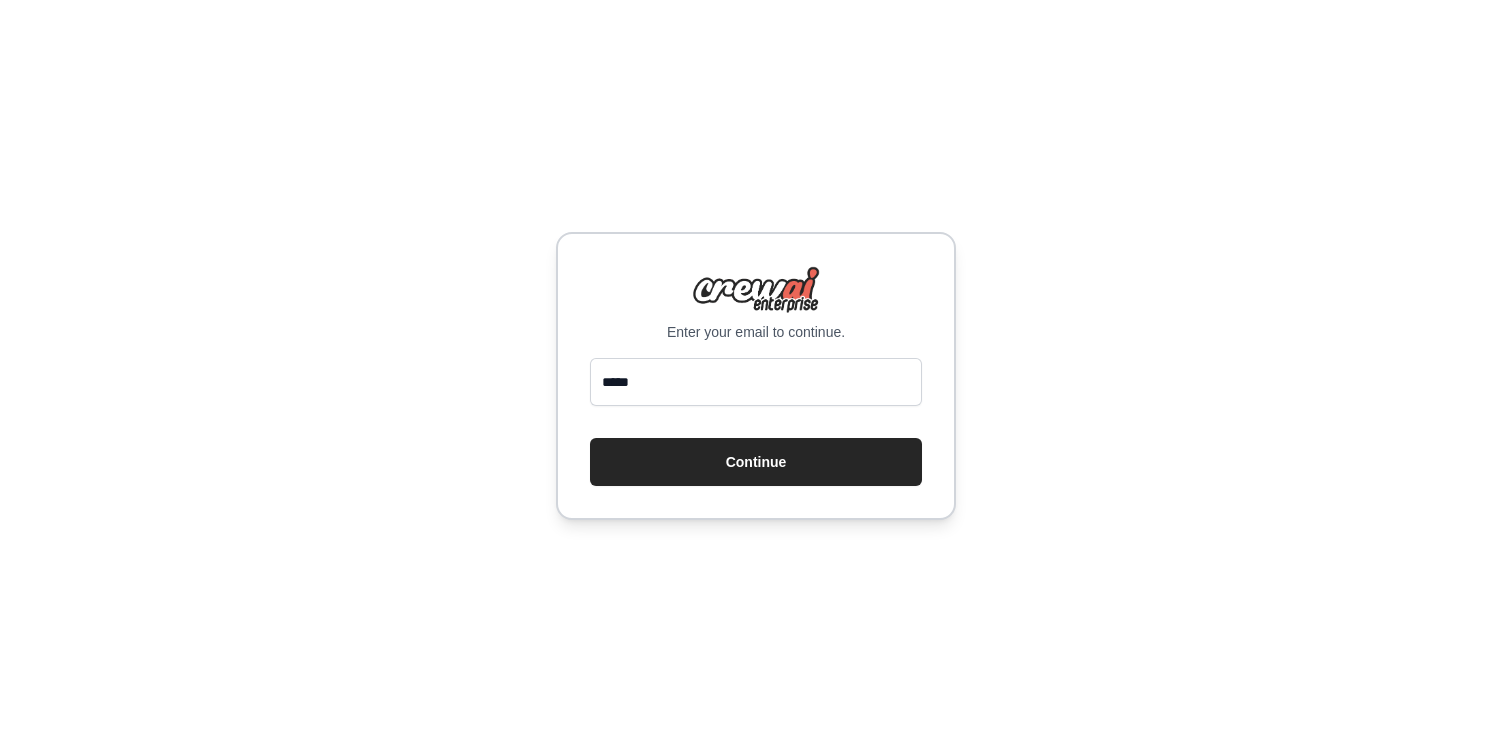 scroll, scrollTop: 0, scrollLeft: 0, axis: both 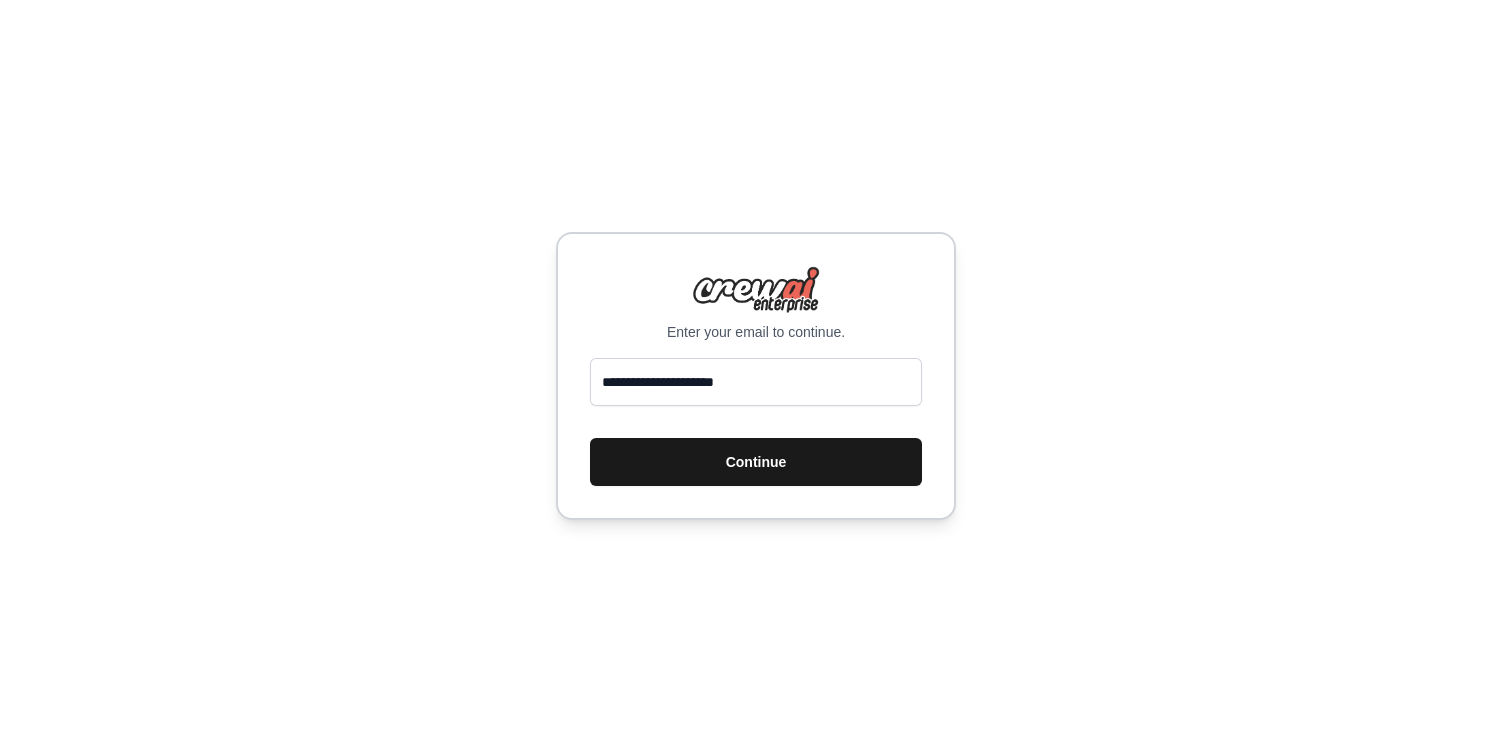 type on "**********" 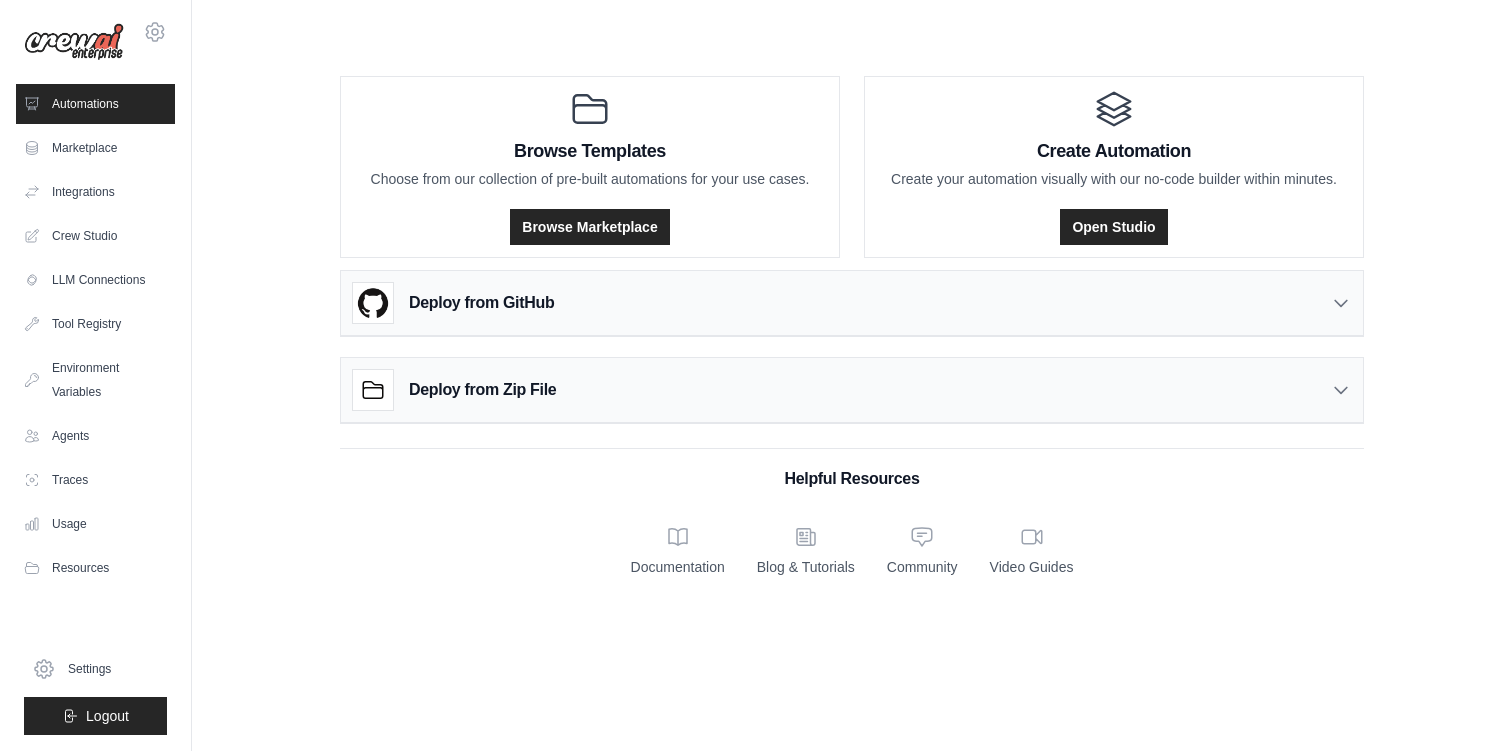 scroll, scrollTop: 0, scrollLeft: 0, axis: both 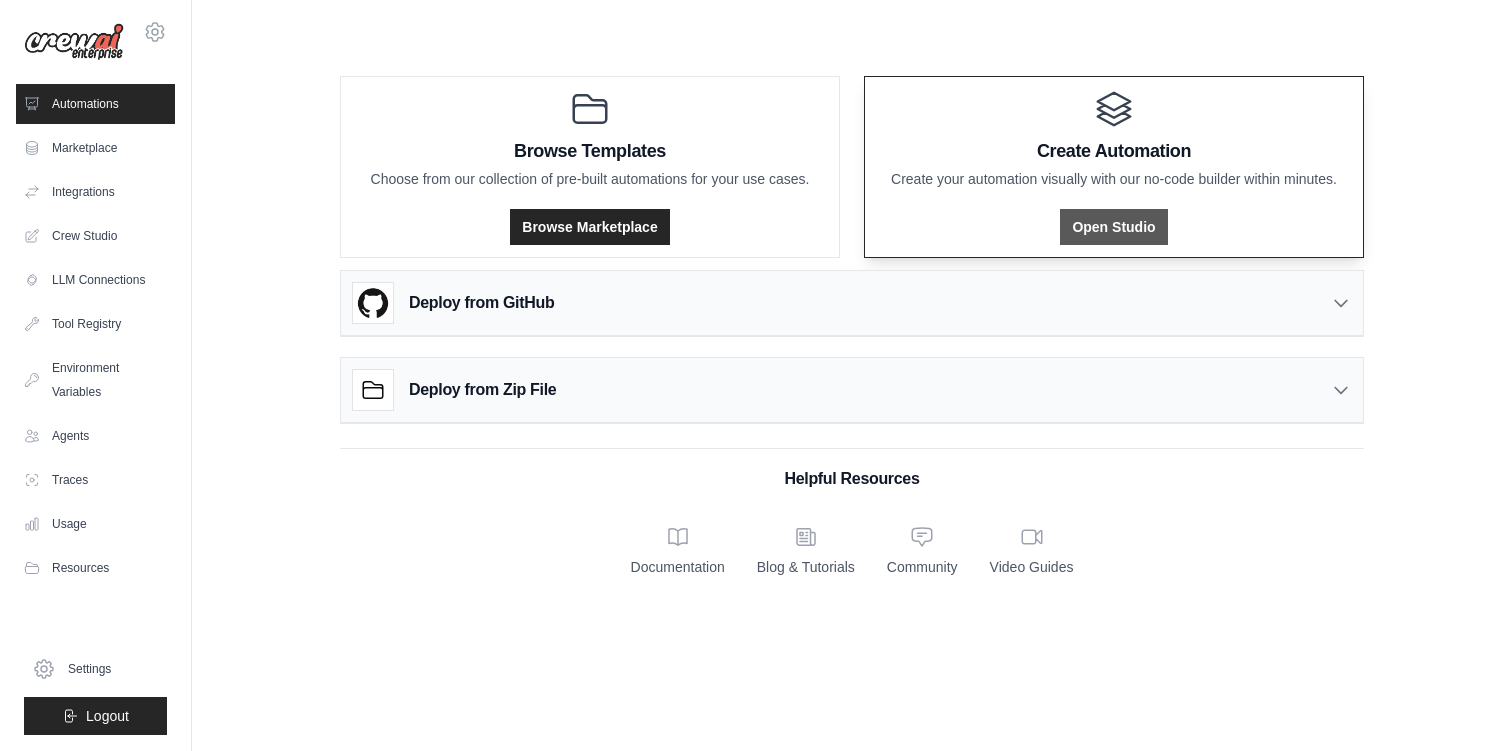 click on "Open Studio" at bounding box center (1113, 227) 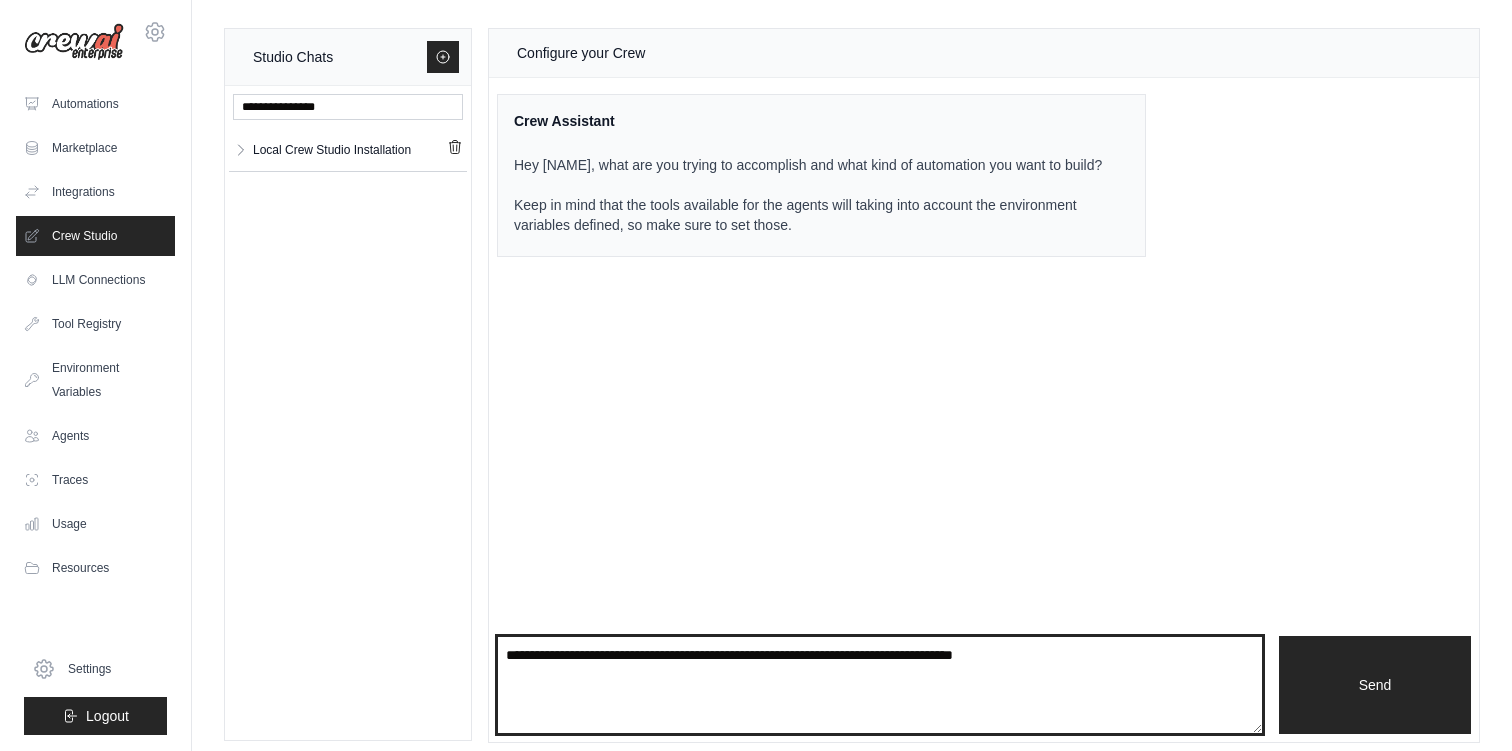 click at bounding box center (880, 685) 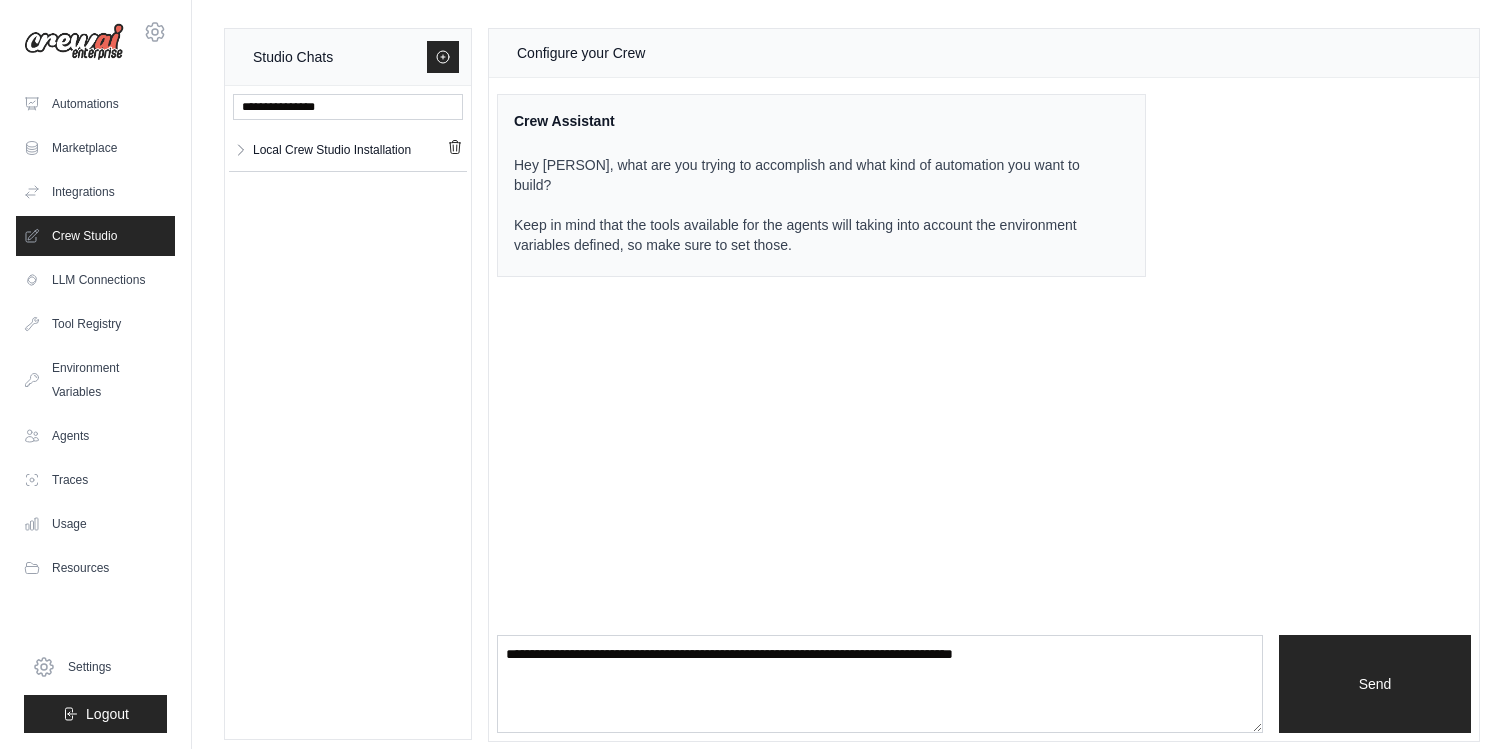 scroll, scrollTop: 0, scrollLeft: 0, axis: both 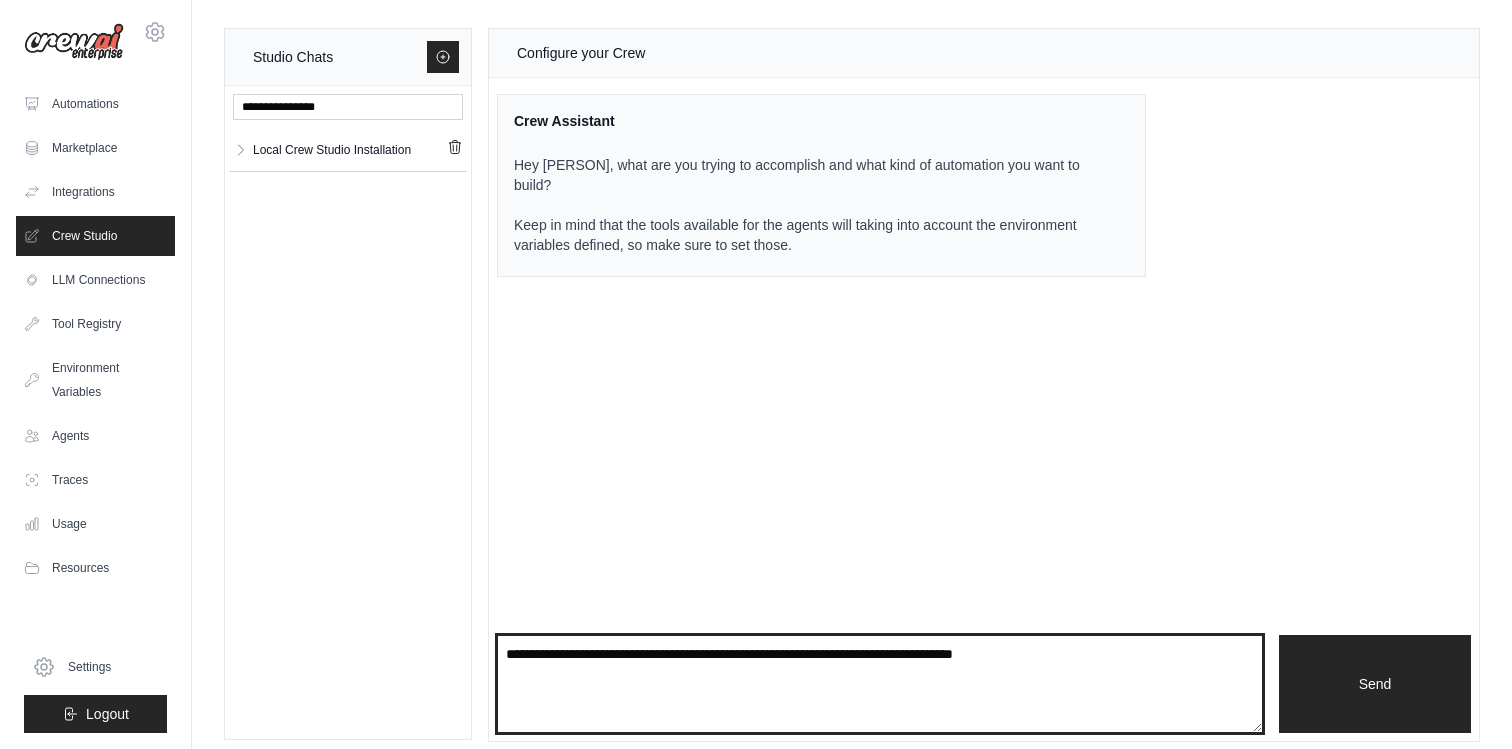 drag, startPoint x: 1084, startPoint y: 658, endPoint x: 584, endPoint y: 616, distance: 501.7609 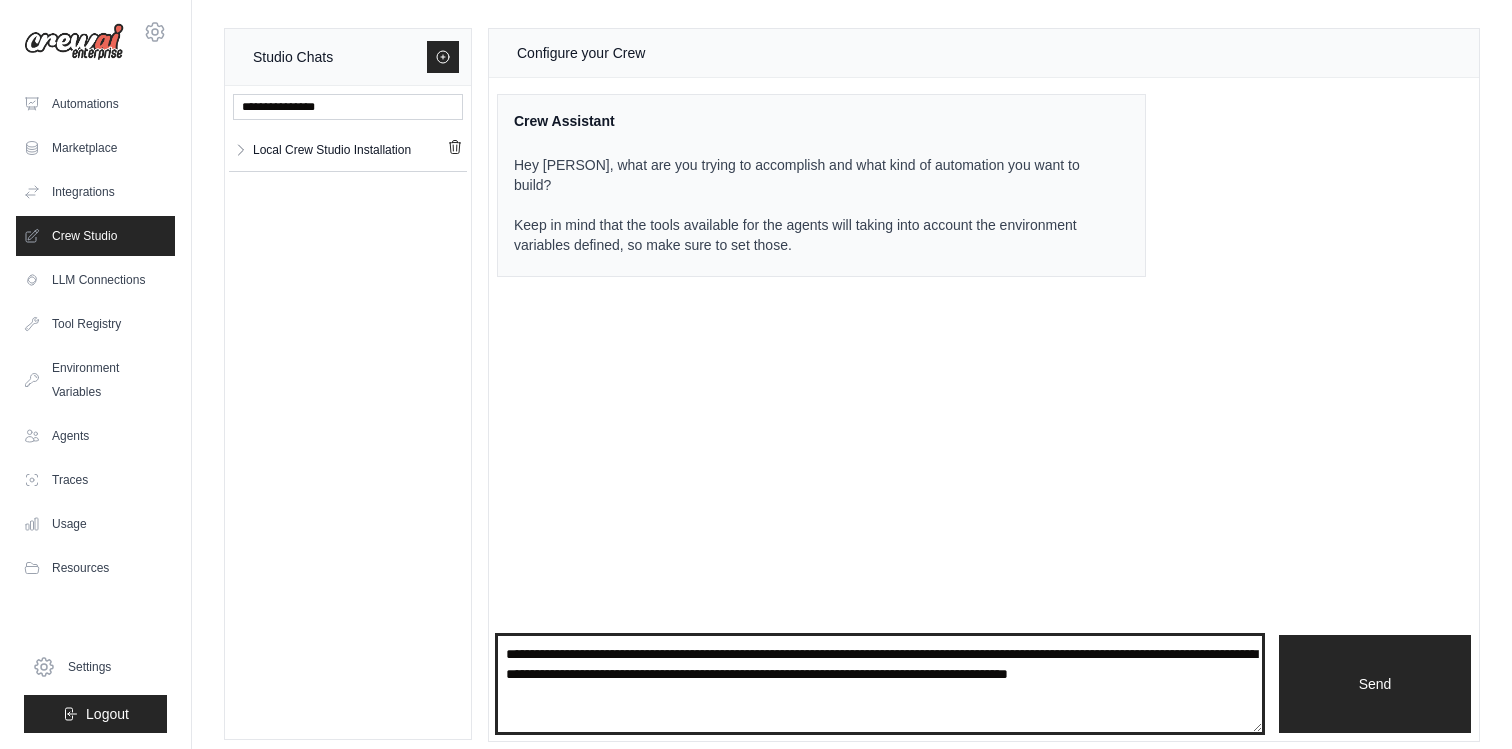 type on "**********" 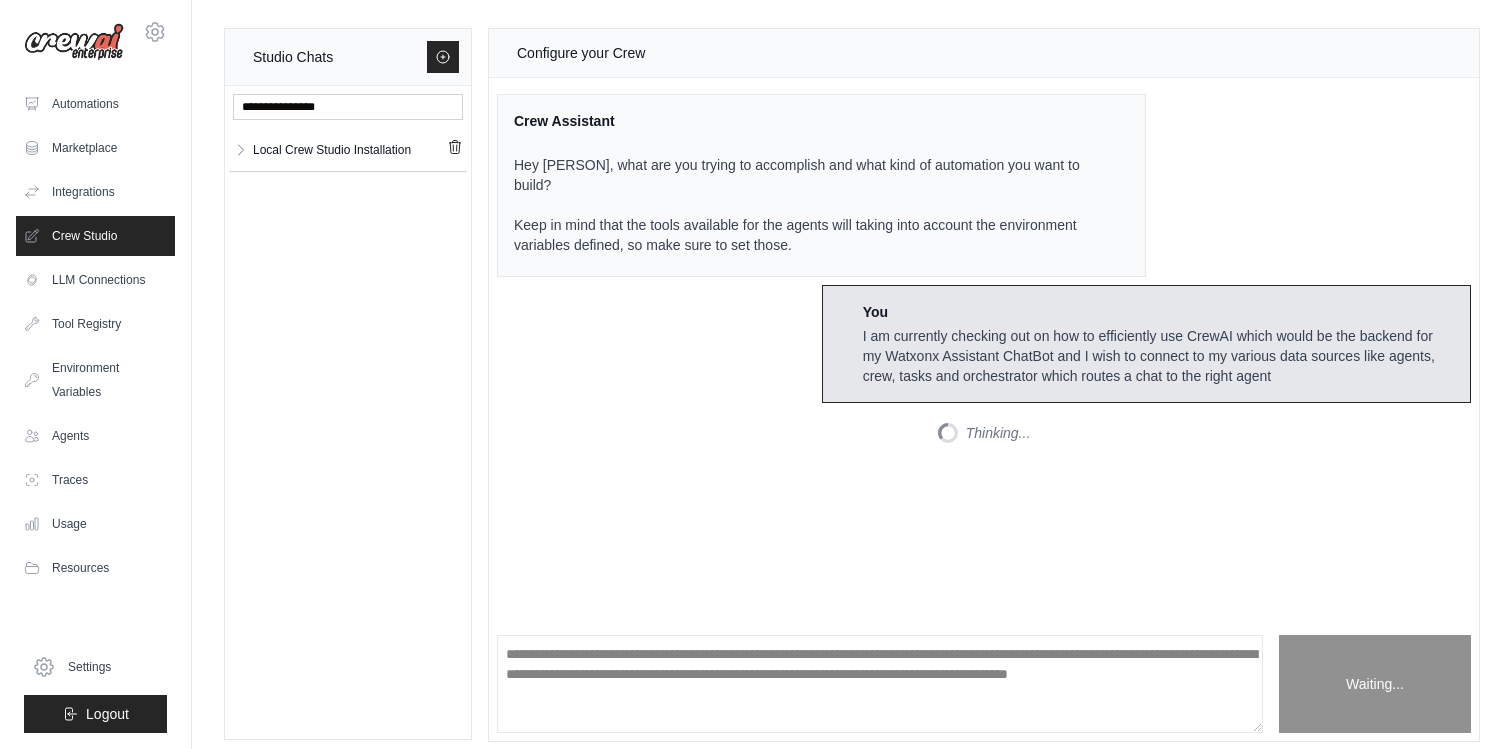 scroll, scrollTop: 15, scrollLeft: 0, axis: vertical 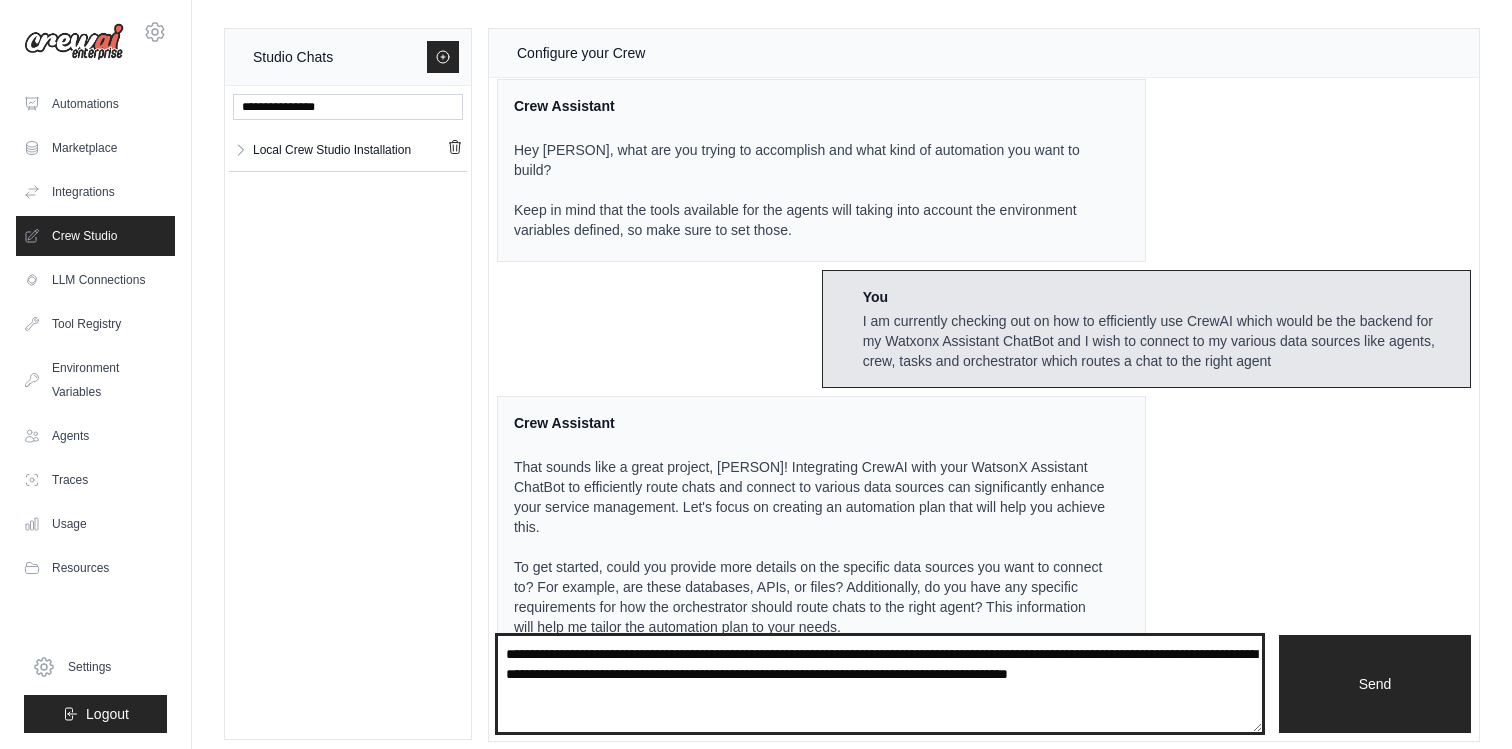 click on "**********" at bounding box center (880, 684) 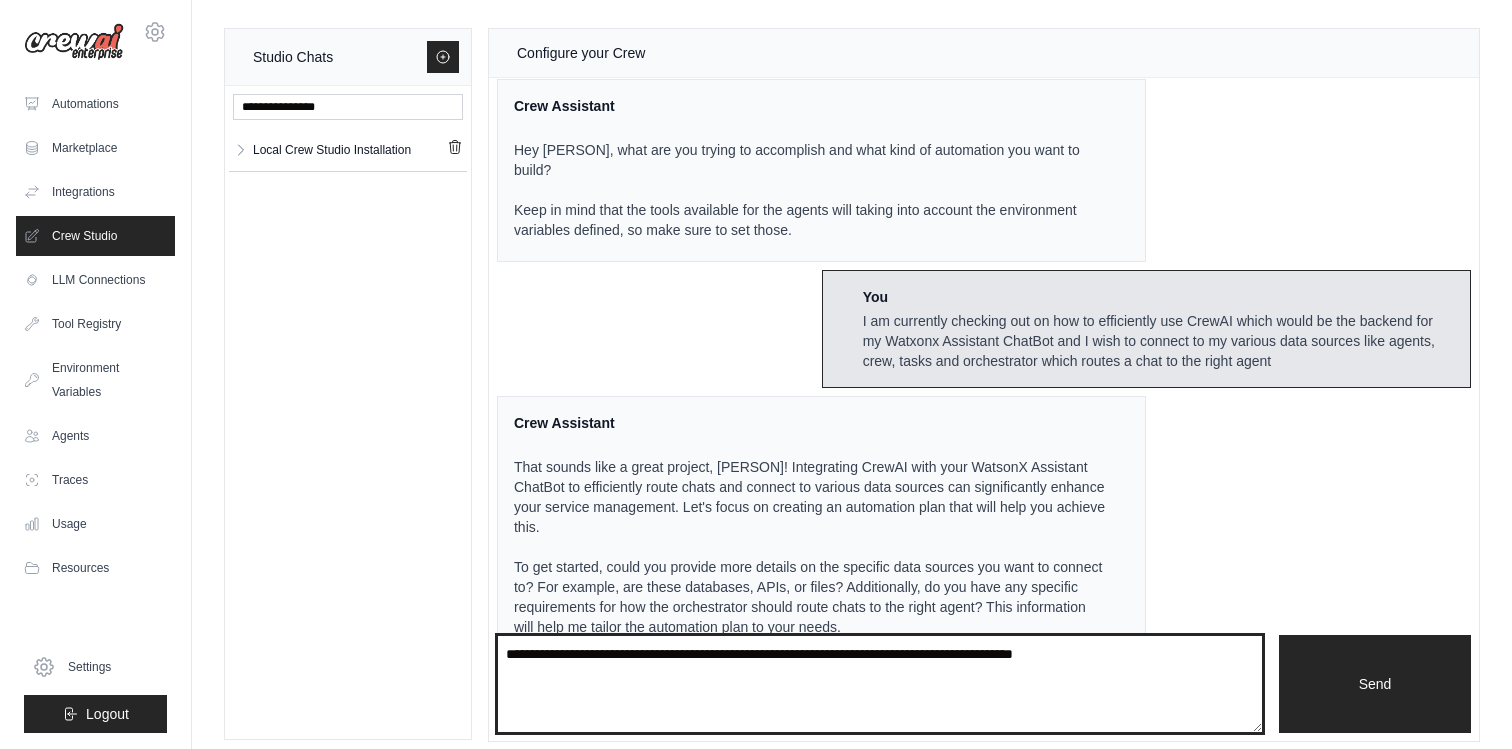 type on "**********" 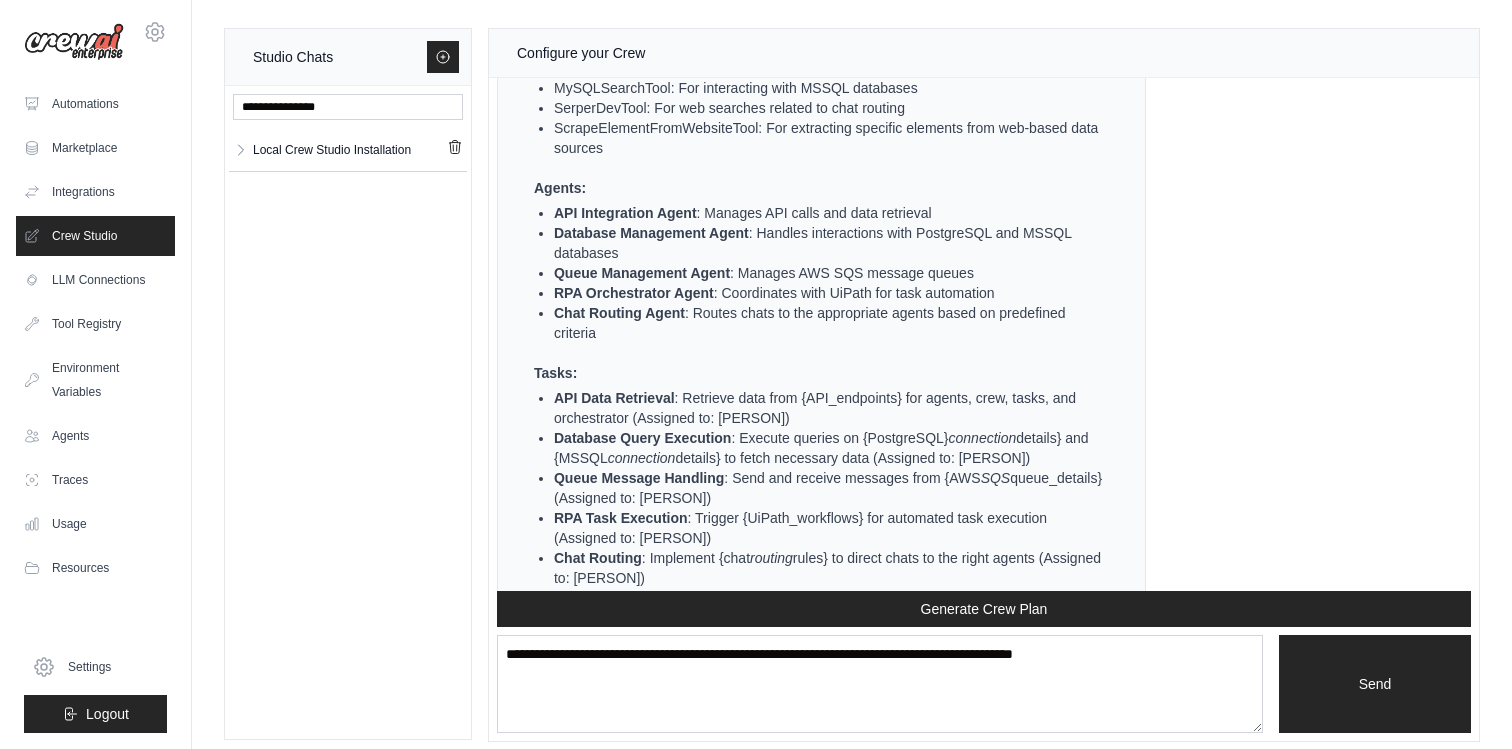 scroll, scrollTop: 1236, scrollLeft: 0, axis: vertical 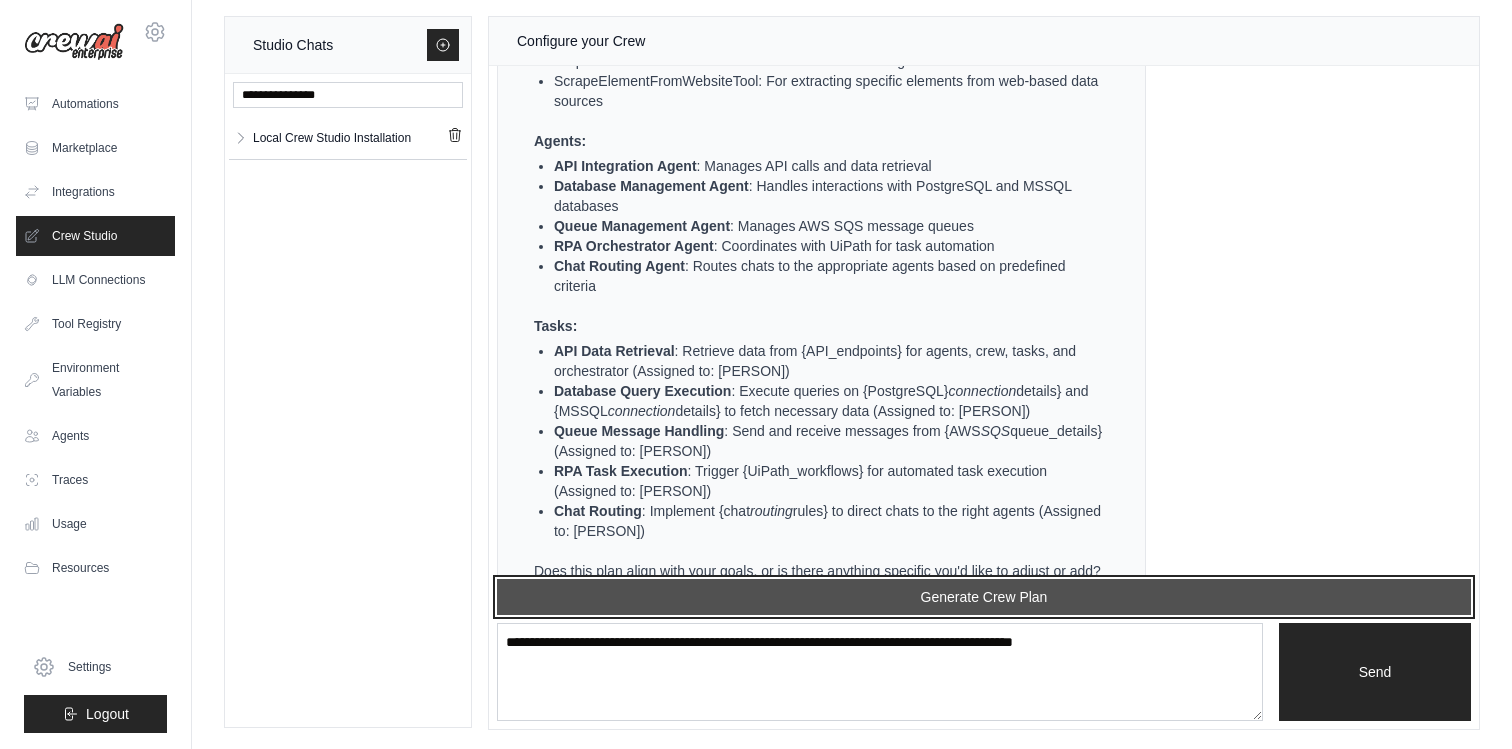 click on "Generate Crew Plan" at bounding box center (984, 597) 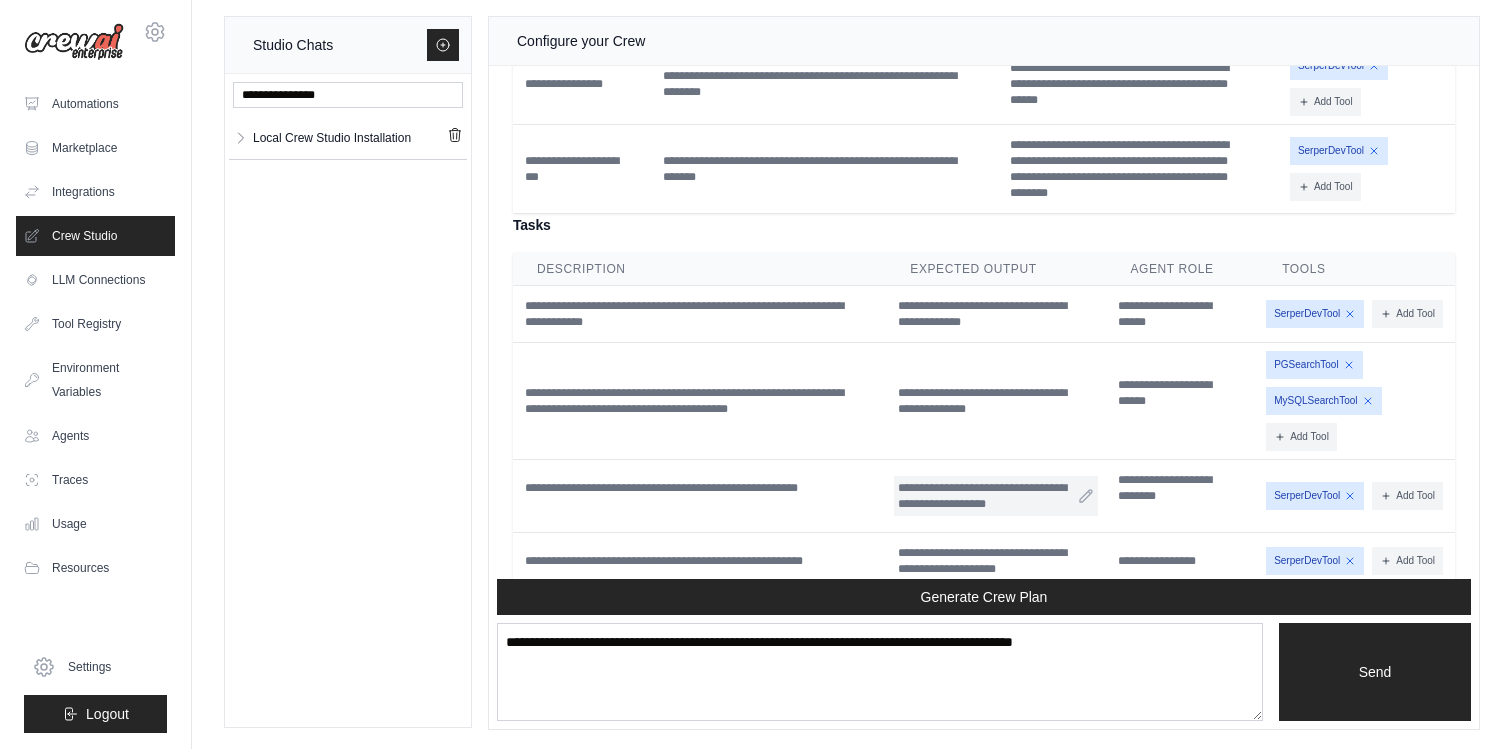 scroll, scrollTop: 2446, scrollLeft: 0, axis: vertical 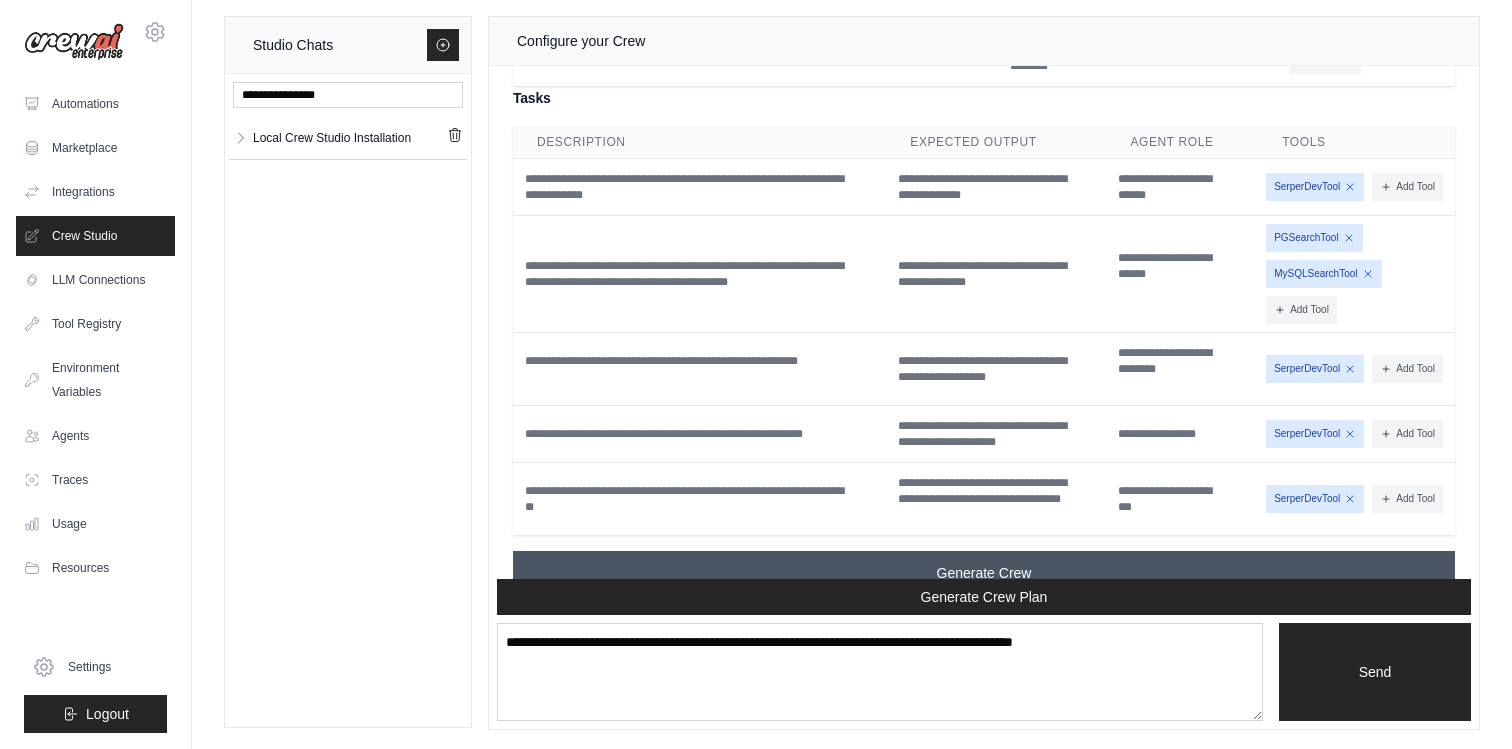 click on "Generate Crew" at bounding box center [984, 573] 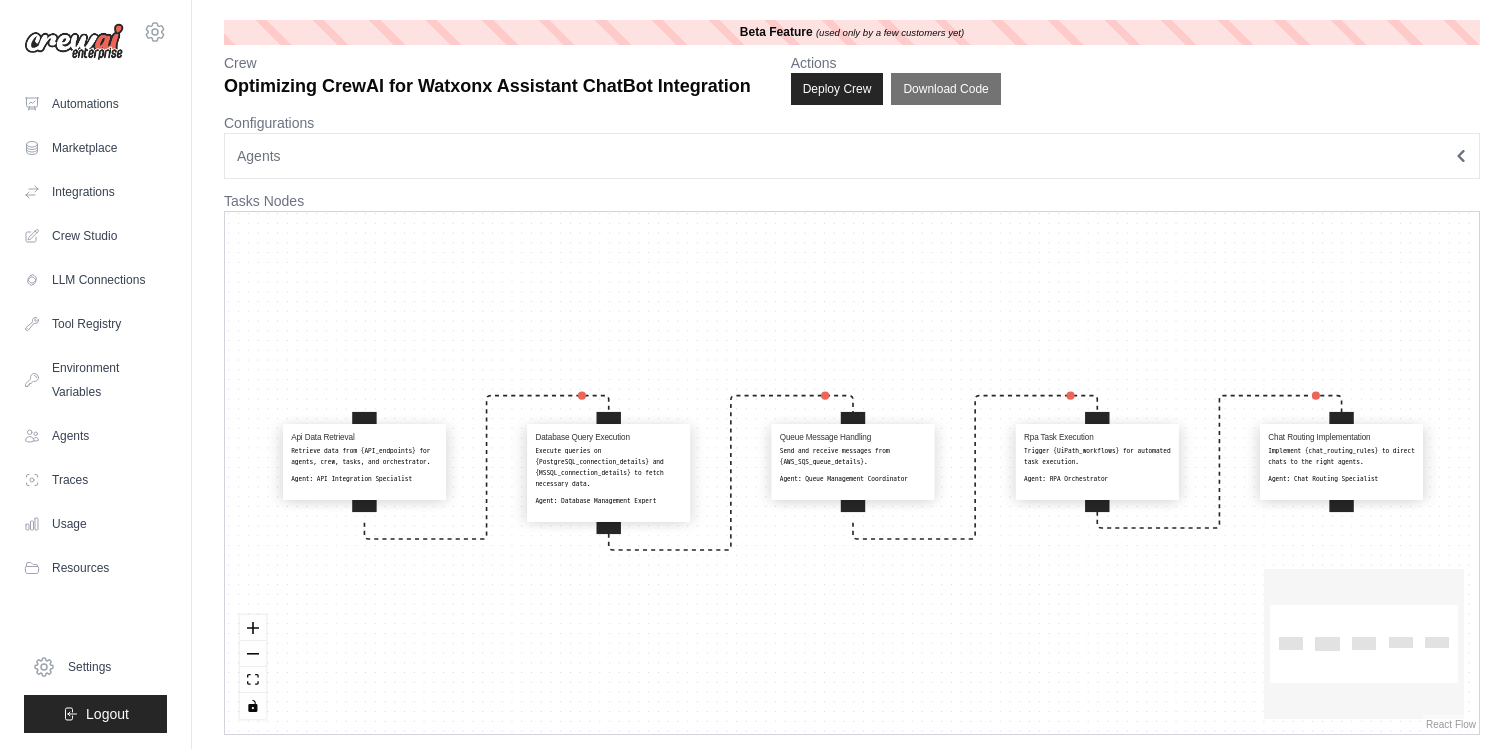 scroll, scrollTop: 0, scrollLeft: 0, axis: both 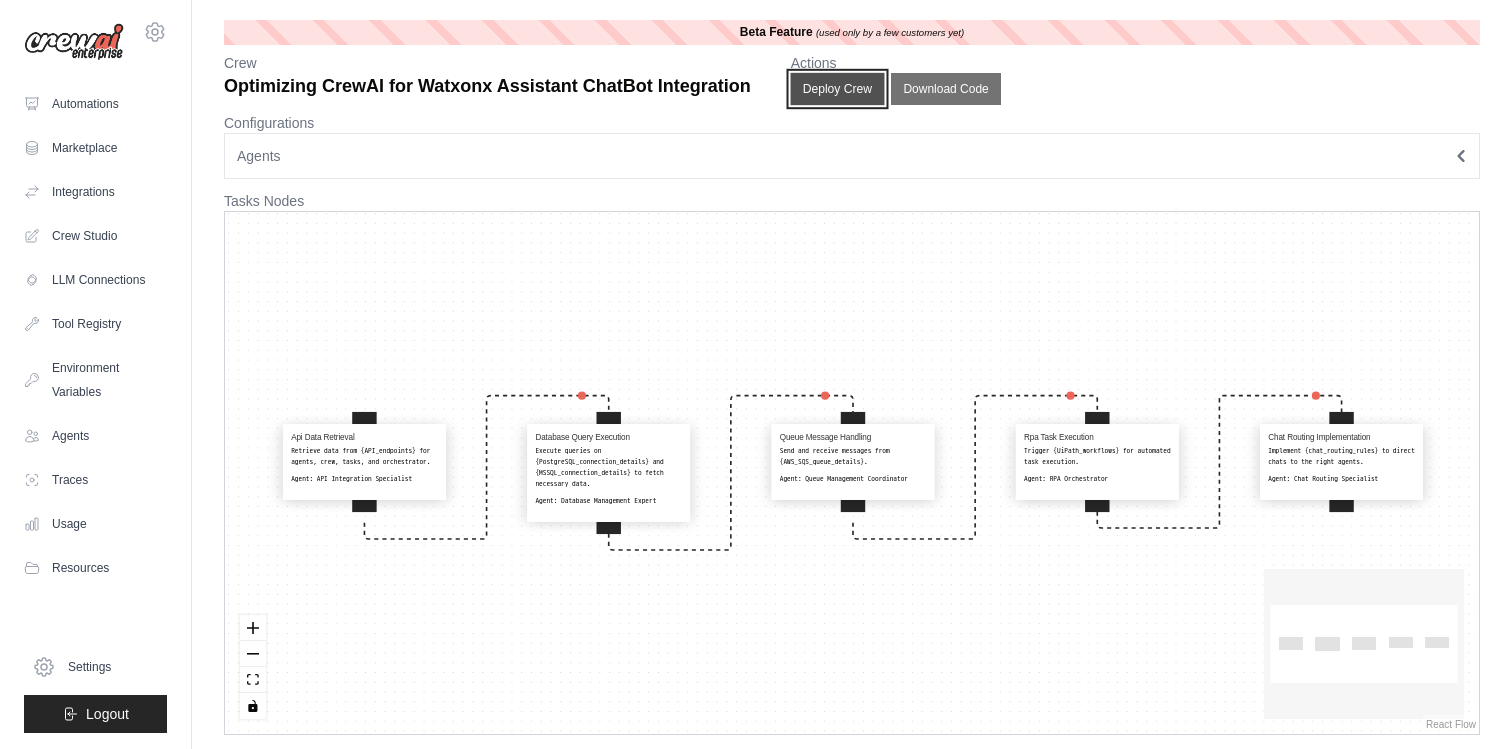 click on "Deploy Crew" at bounding box center [837, 89] 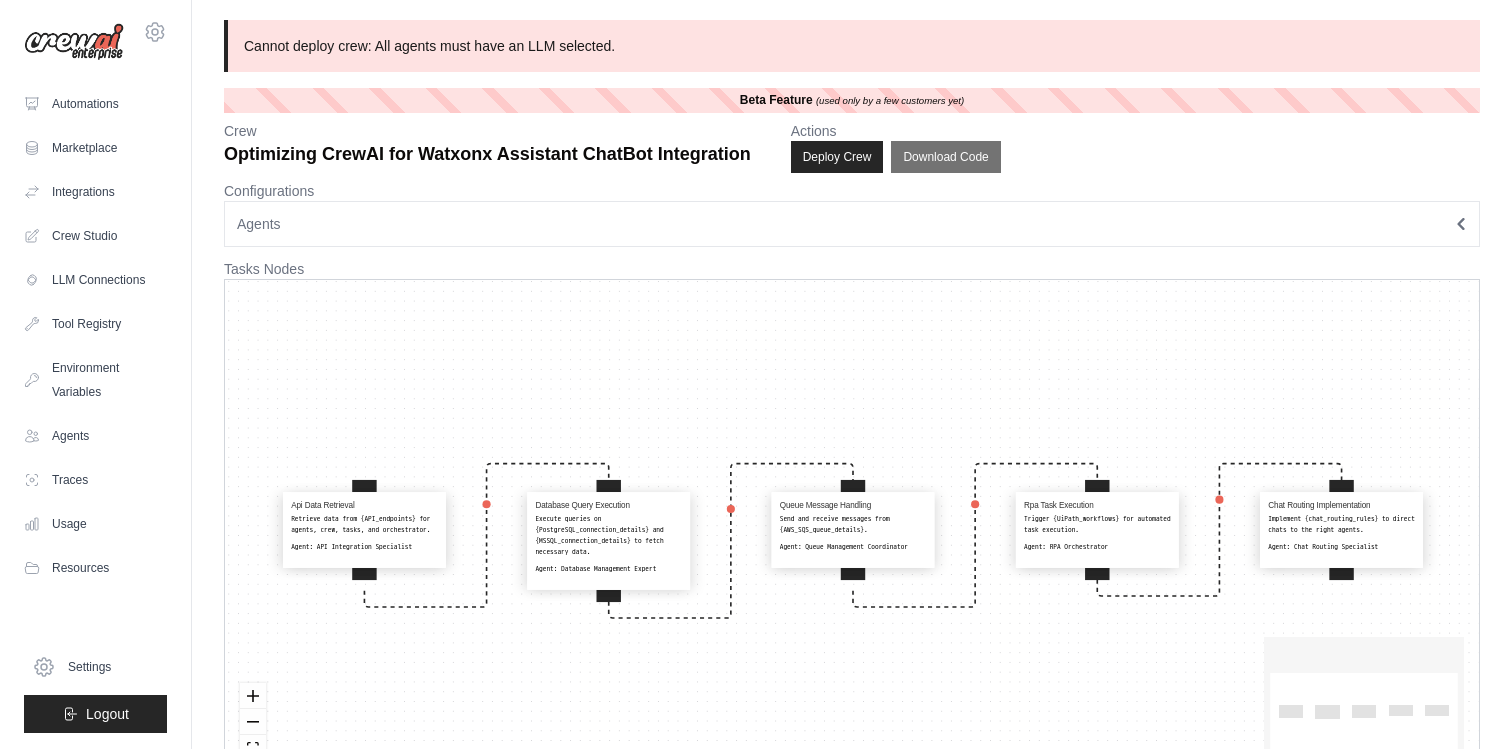 click on "Agents" at bounding box center (852, 224) 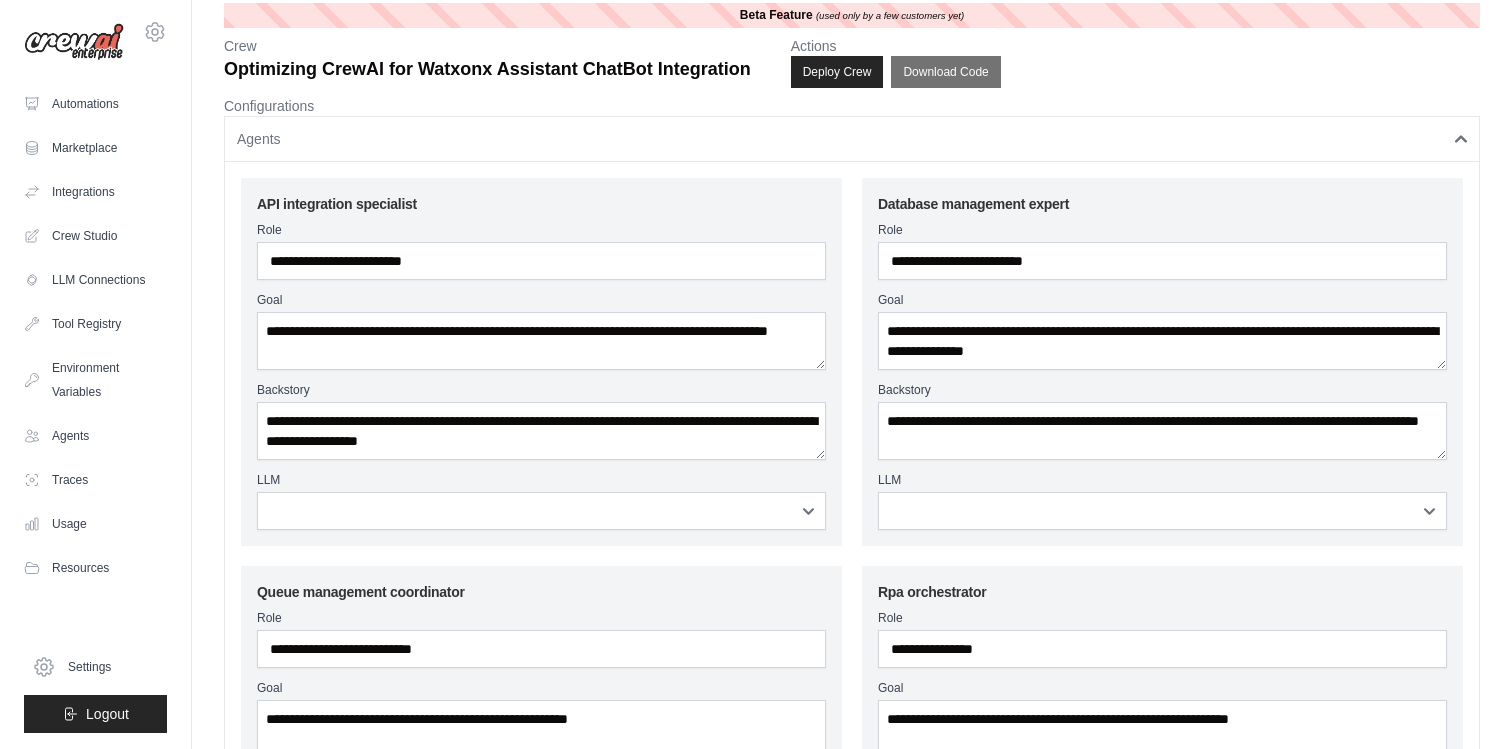 scroll, scrollTop: 120, scrollLeft: 0, axis: vertical 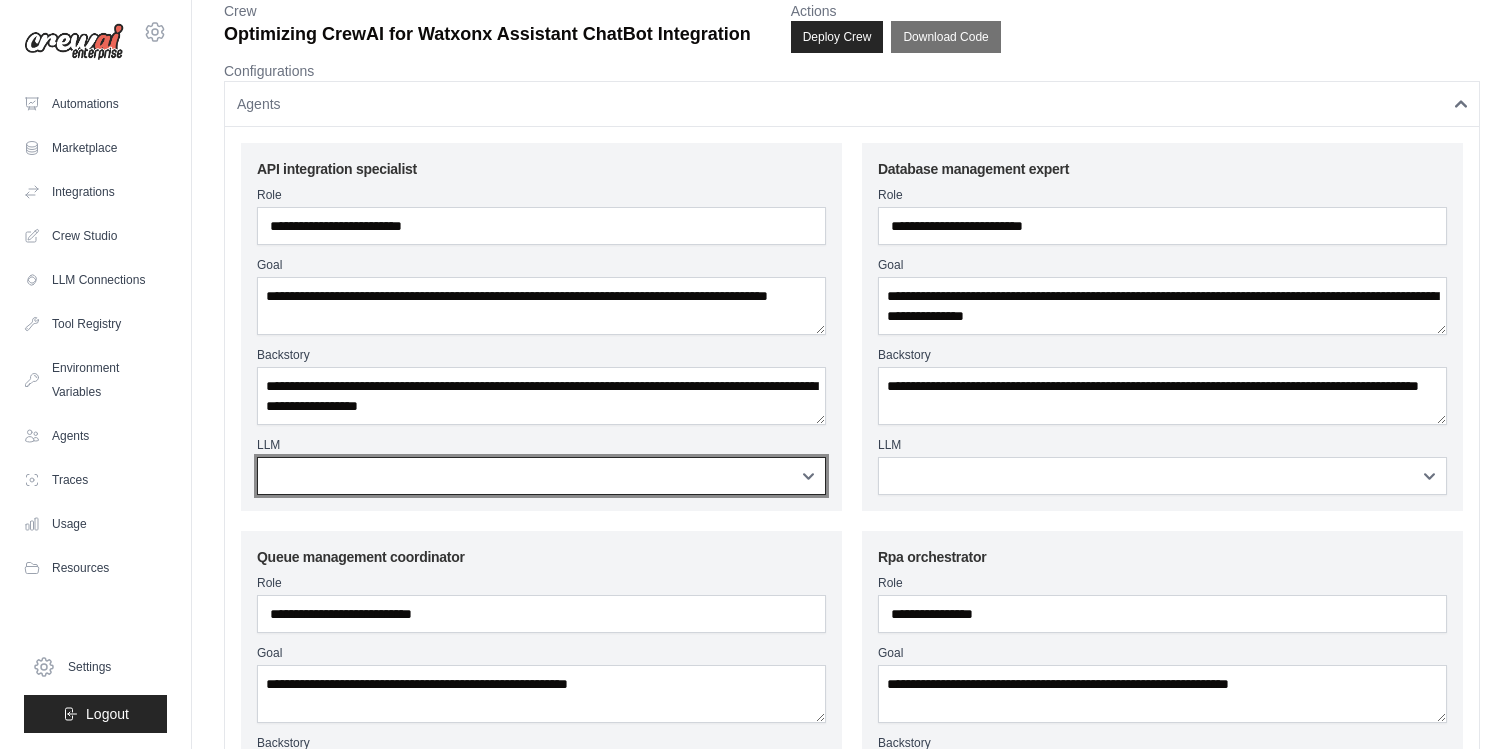 click on "**********" at bounding box center [541, 476] 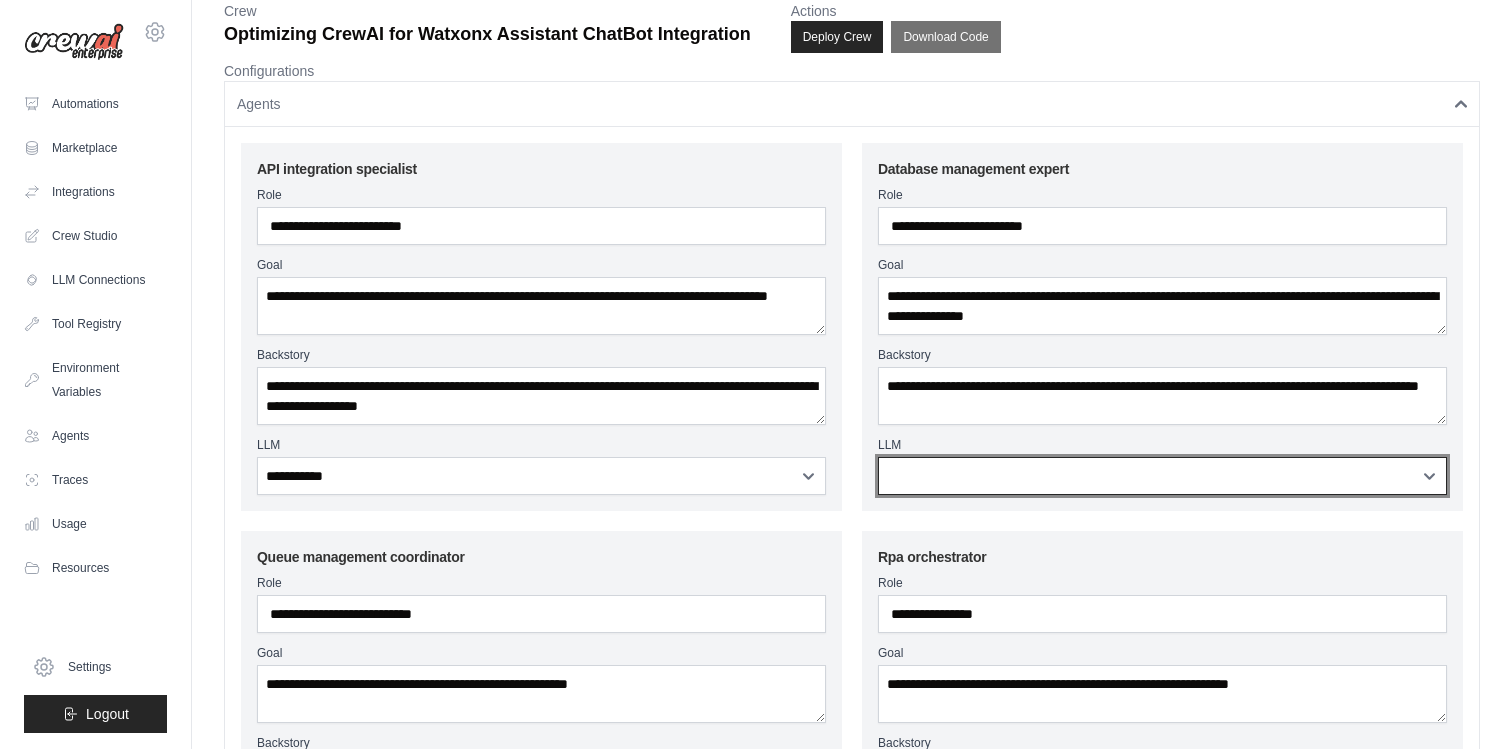 click on "**********" at bounding box center [1162, 476] 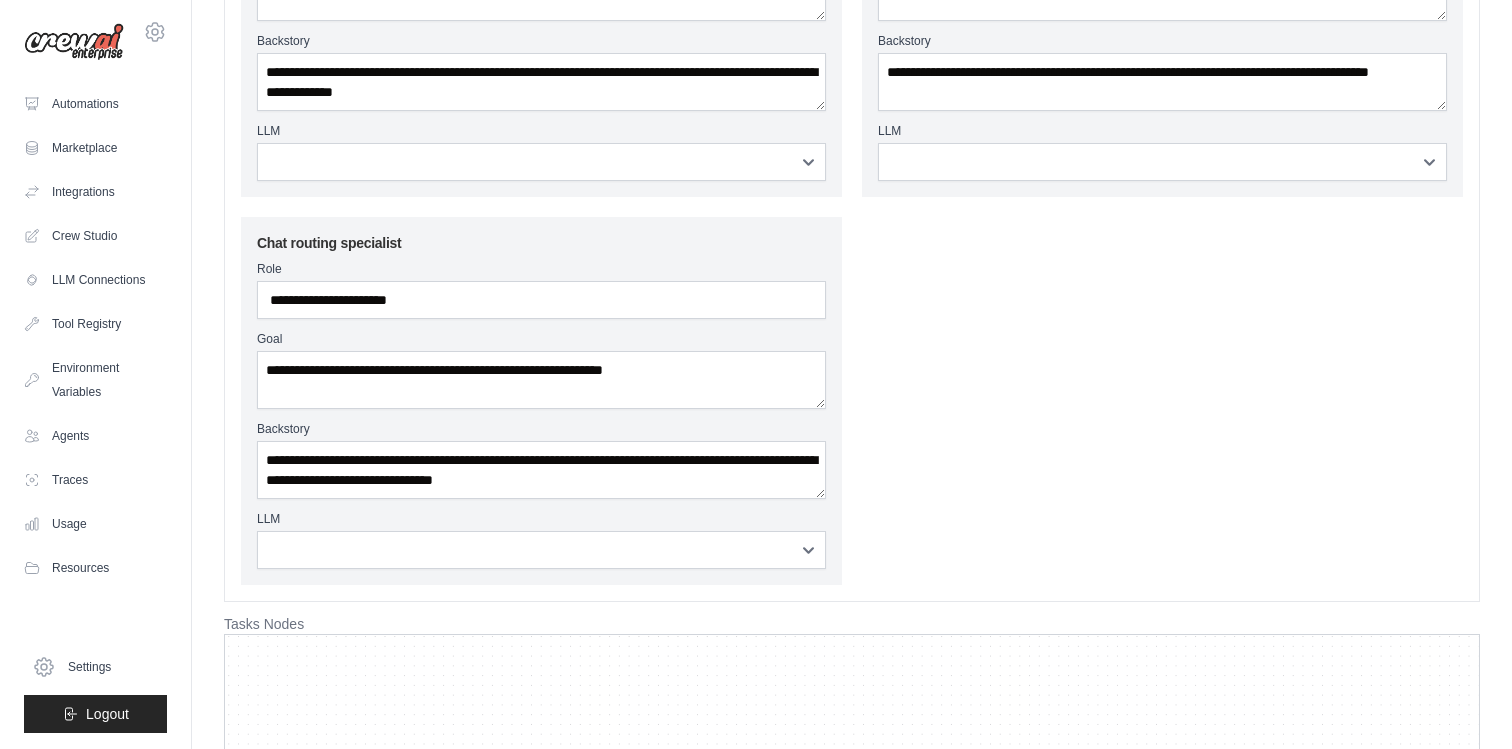 scroll, scrollTop: 823, scrollLeft: 0, axis: vertical 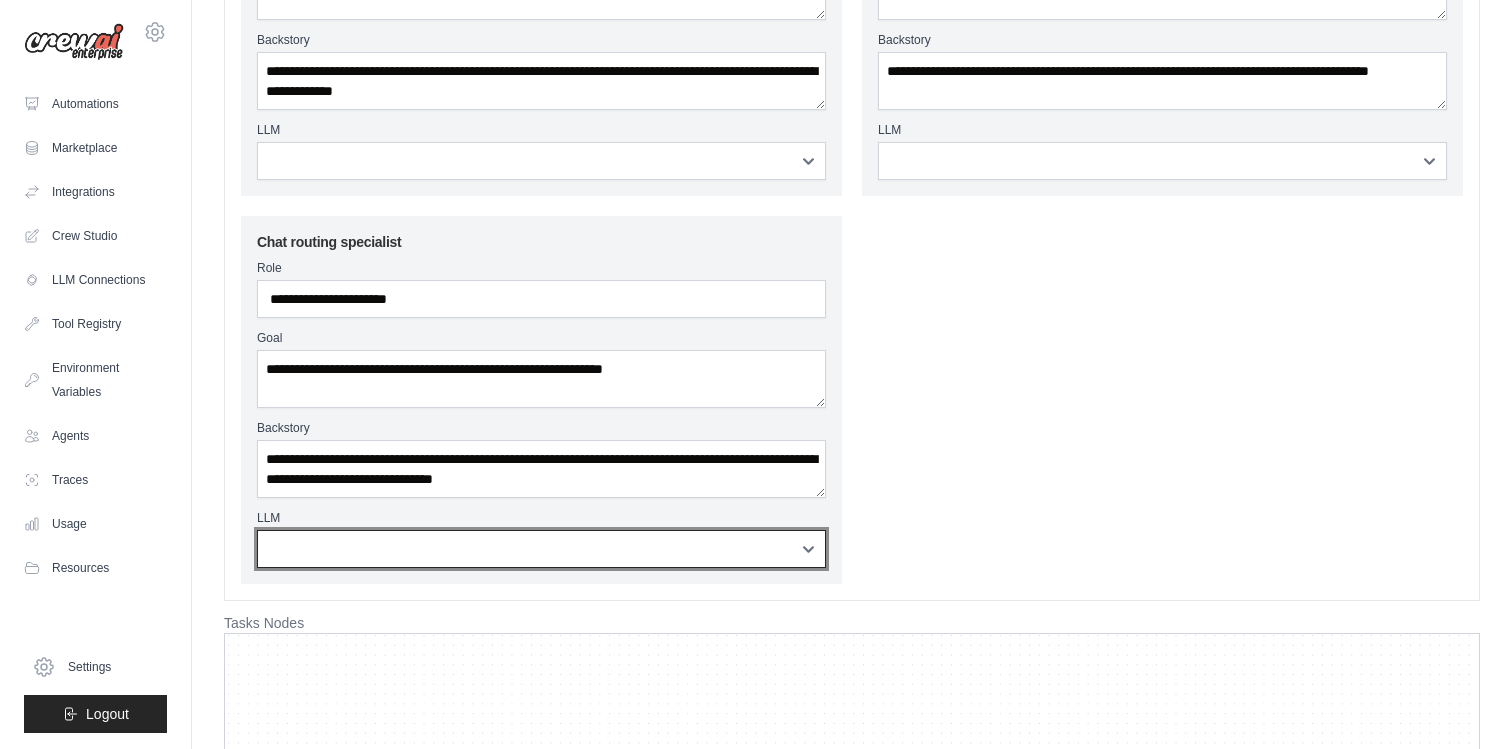 click on "**********" at bounding box center (541, 549) 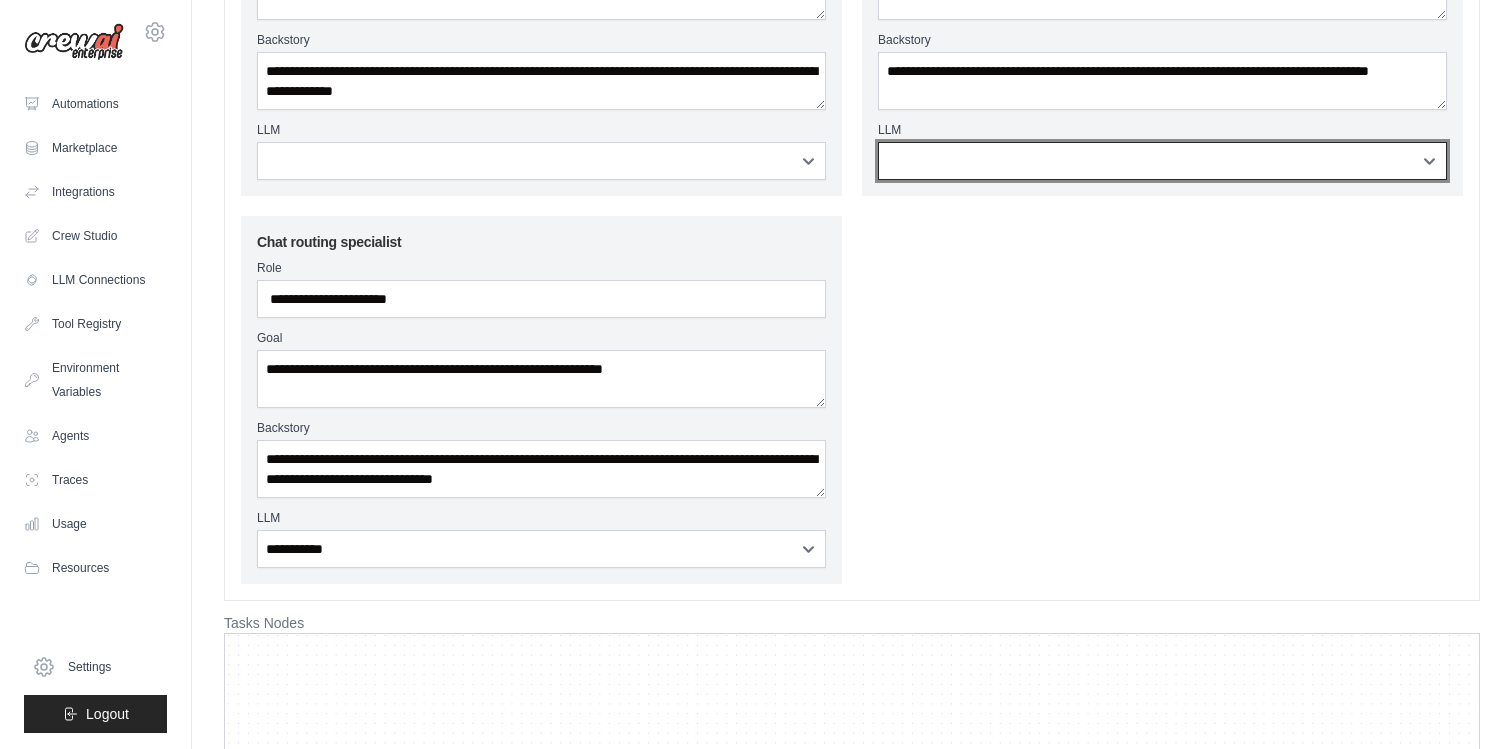 click on "**********" at bounding box center (1162, 161) 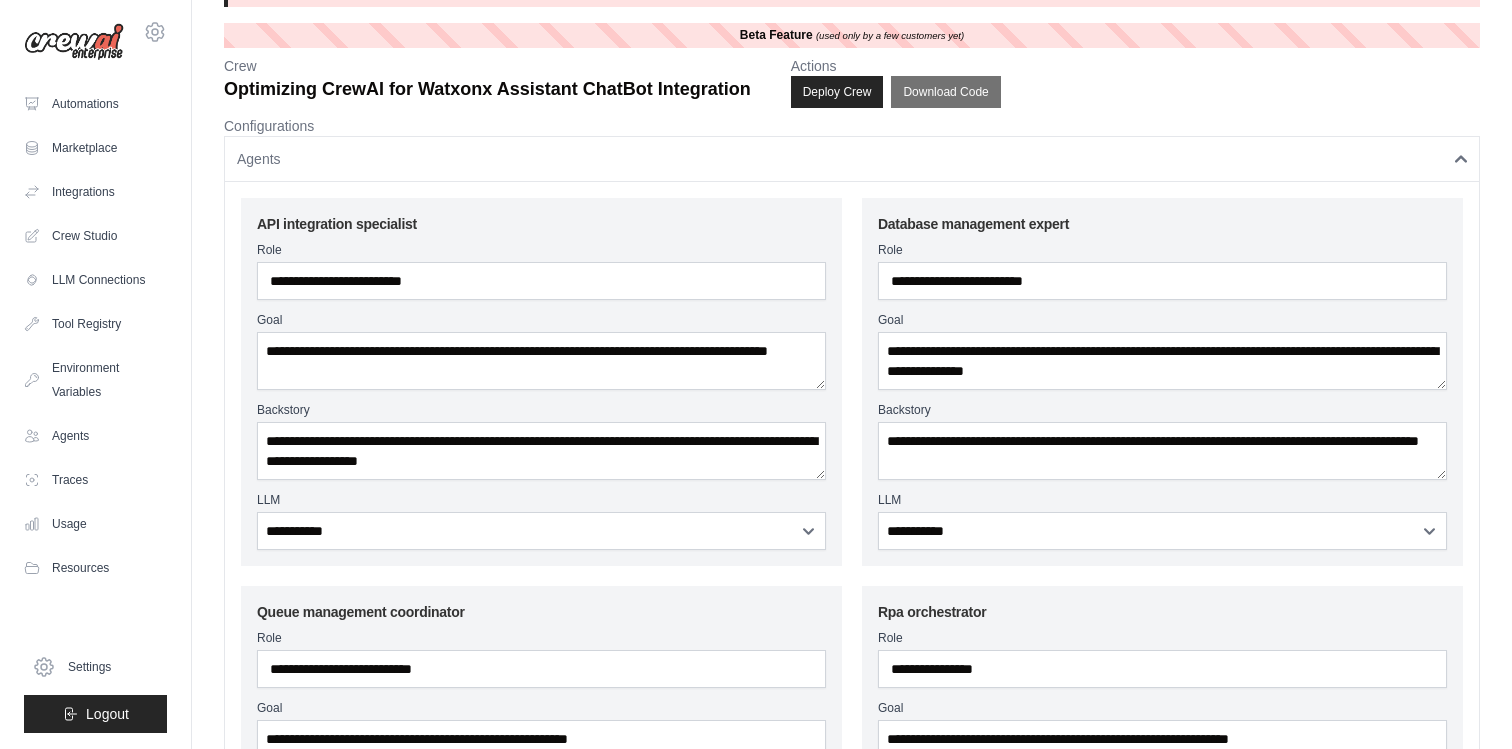 scroll, scrollTop: 0, scrollLeft: 0, axis: both 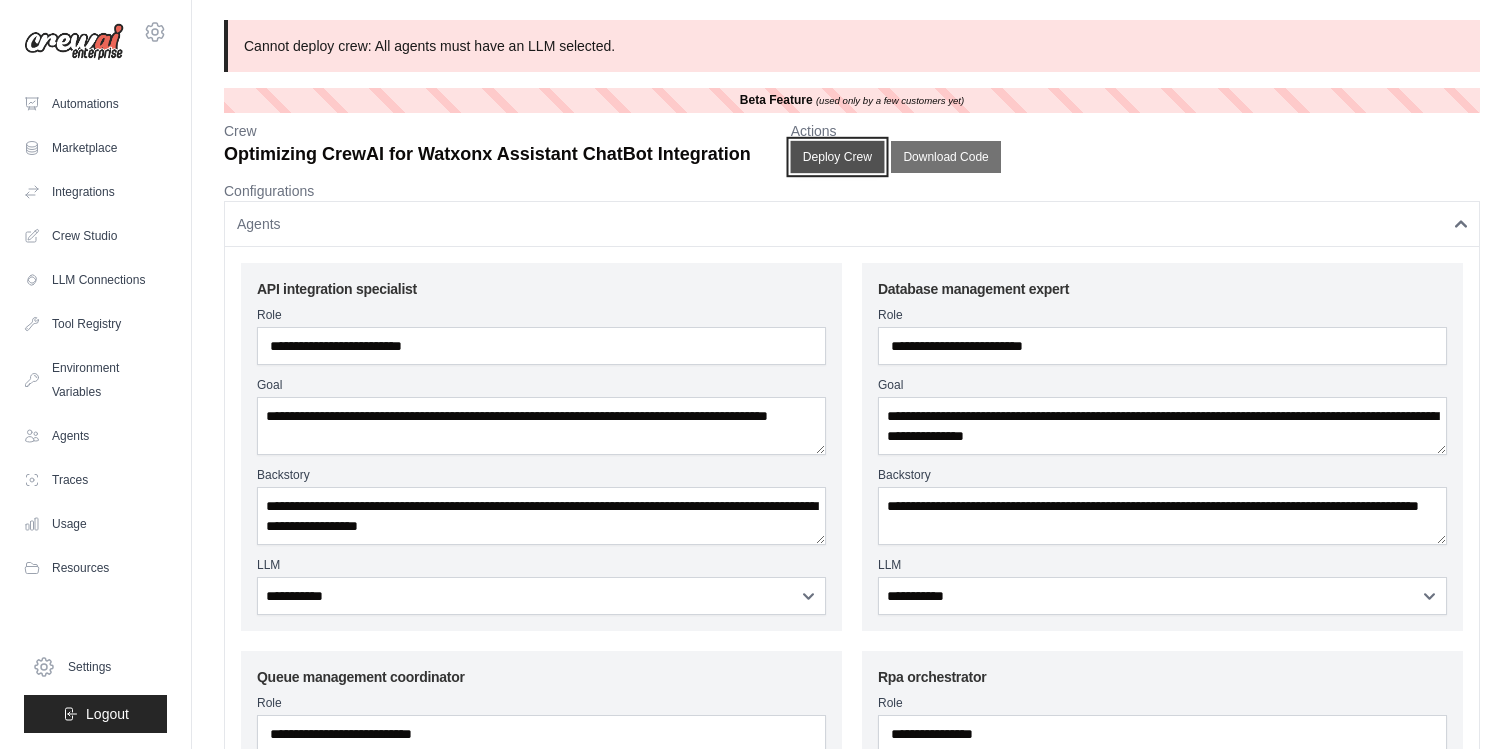 click on "Deploy Crew" at bounding box center [837, 157] 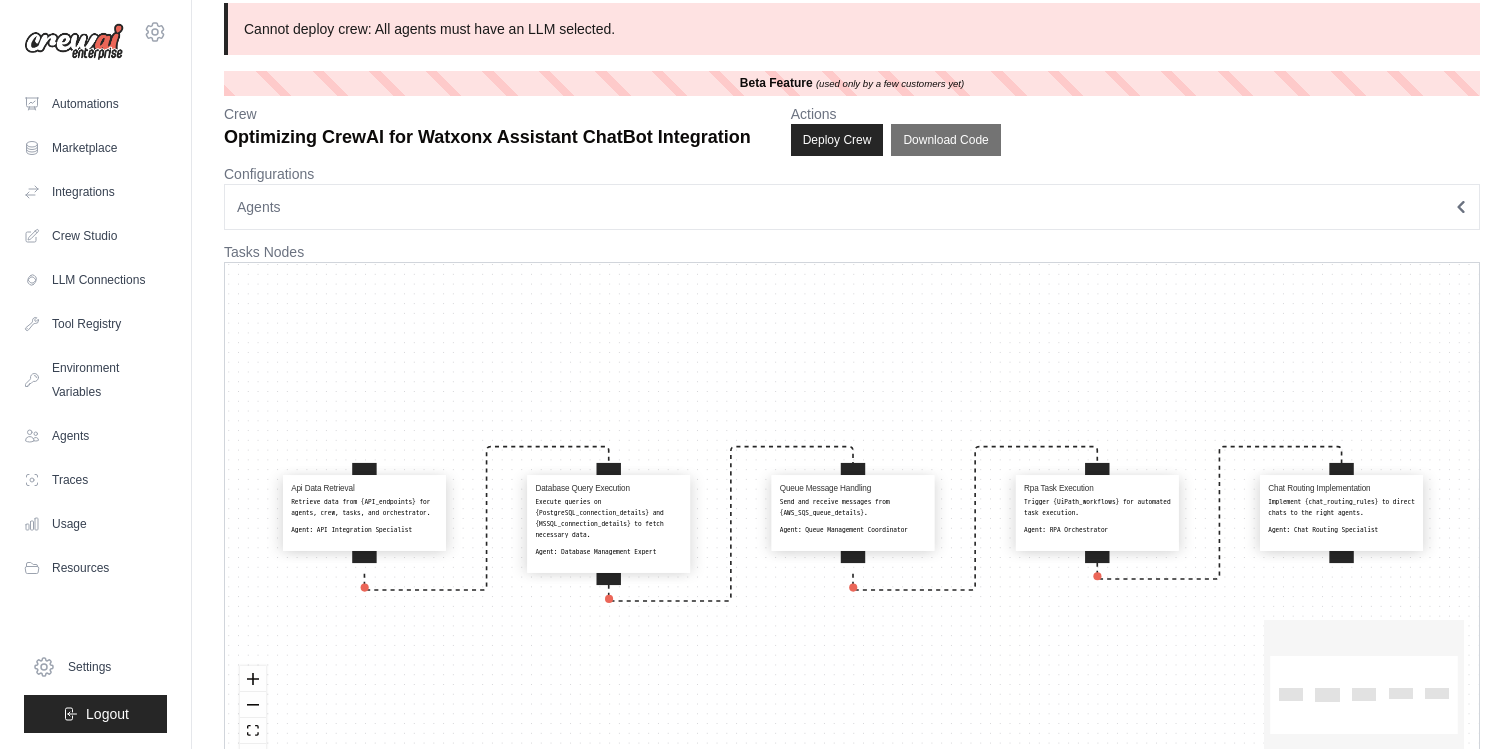 scroll, scrollTop: 0, scrollLeft: 0, axis: both 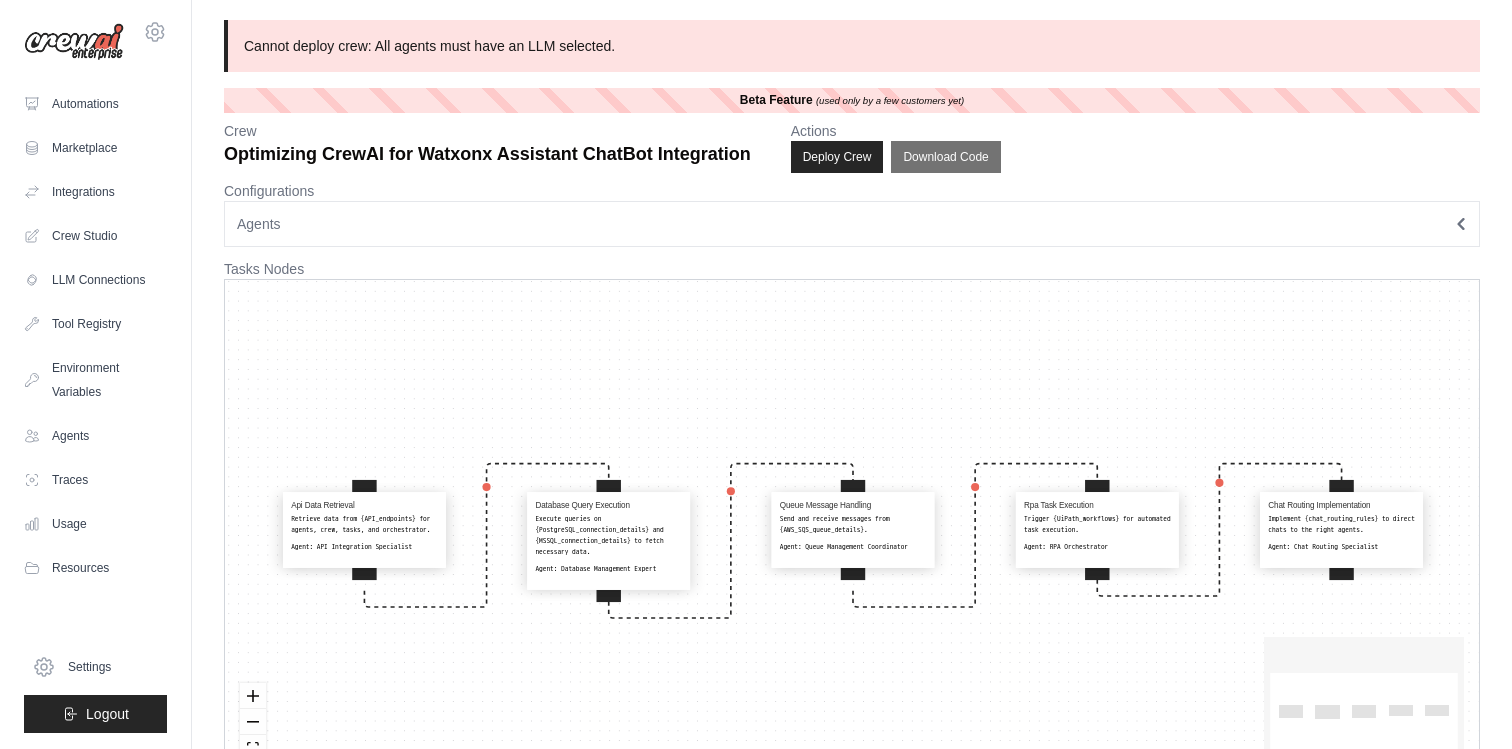 click on "Cannot deploy crew: All agents must have an LLM selected." at bounding box center [852, 46] 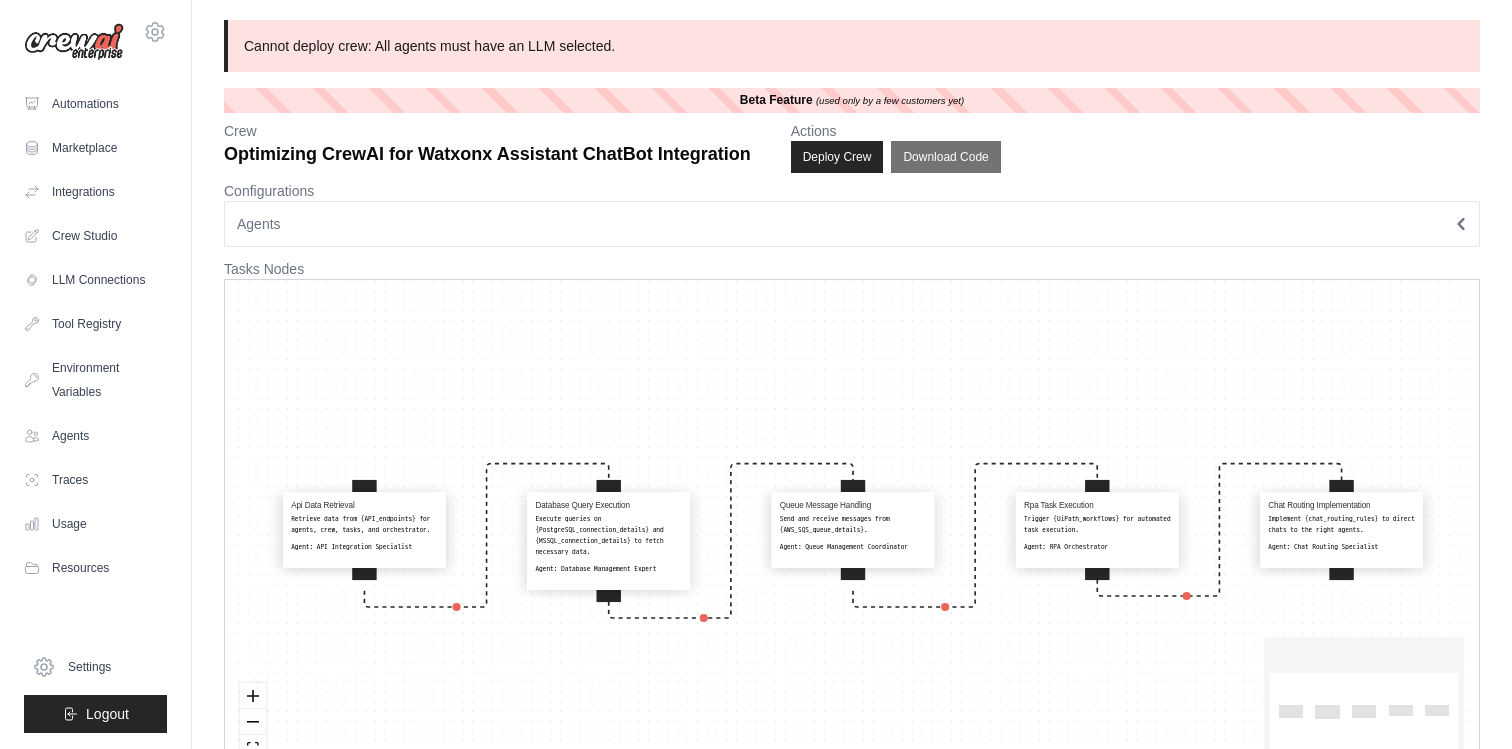 click on "Cannot deploy crew: All agents must have an LLM selected." at bounding box center (852, 46) 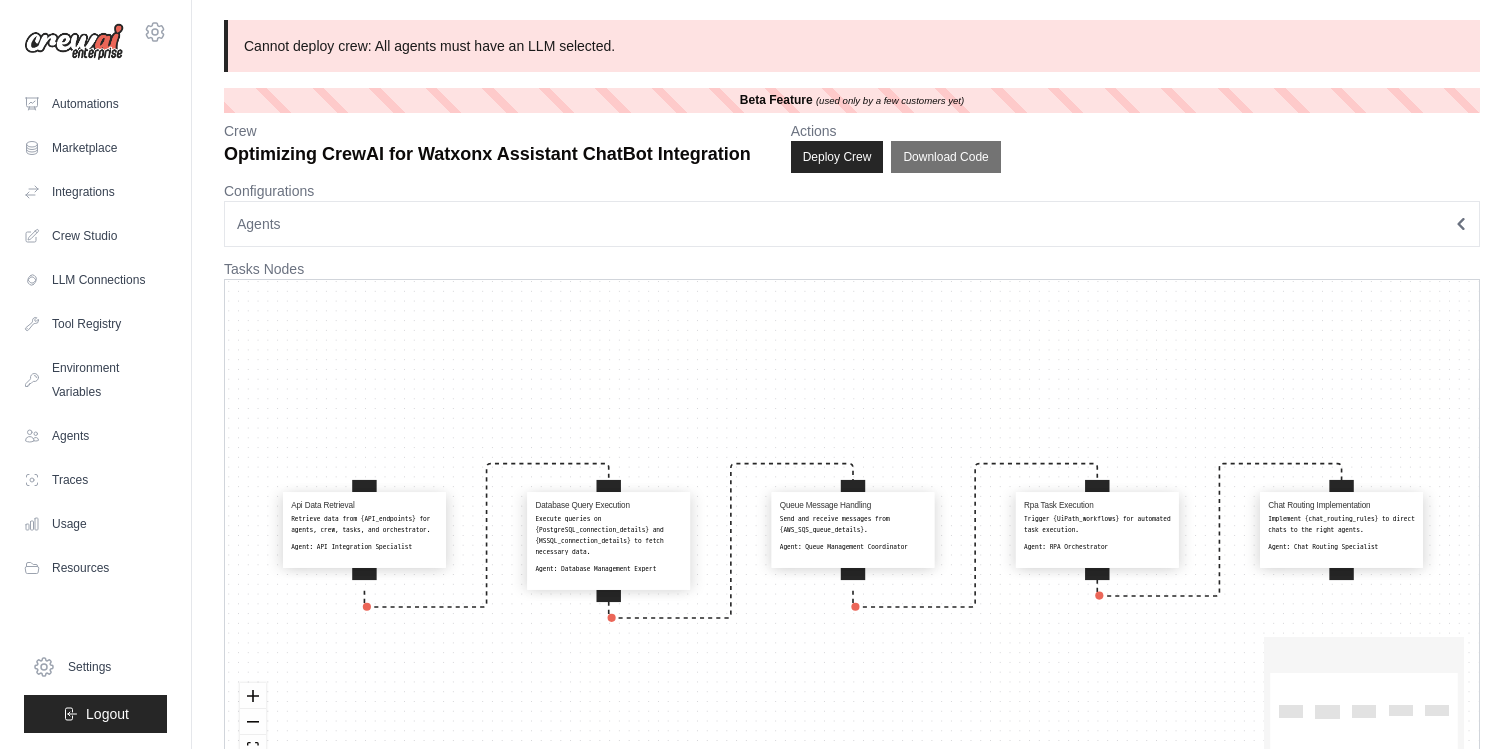 click on "Agents" at bounding box center [852, 224] 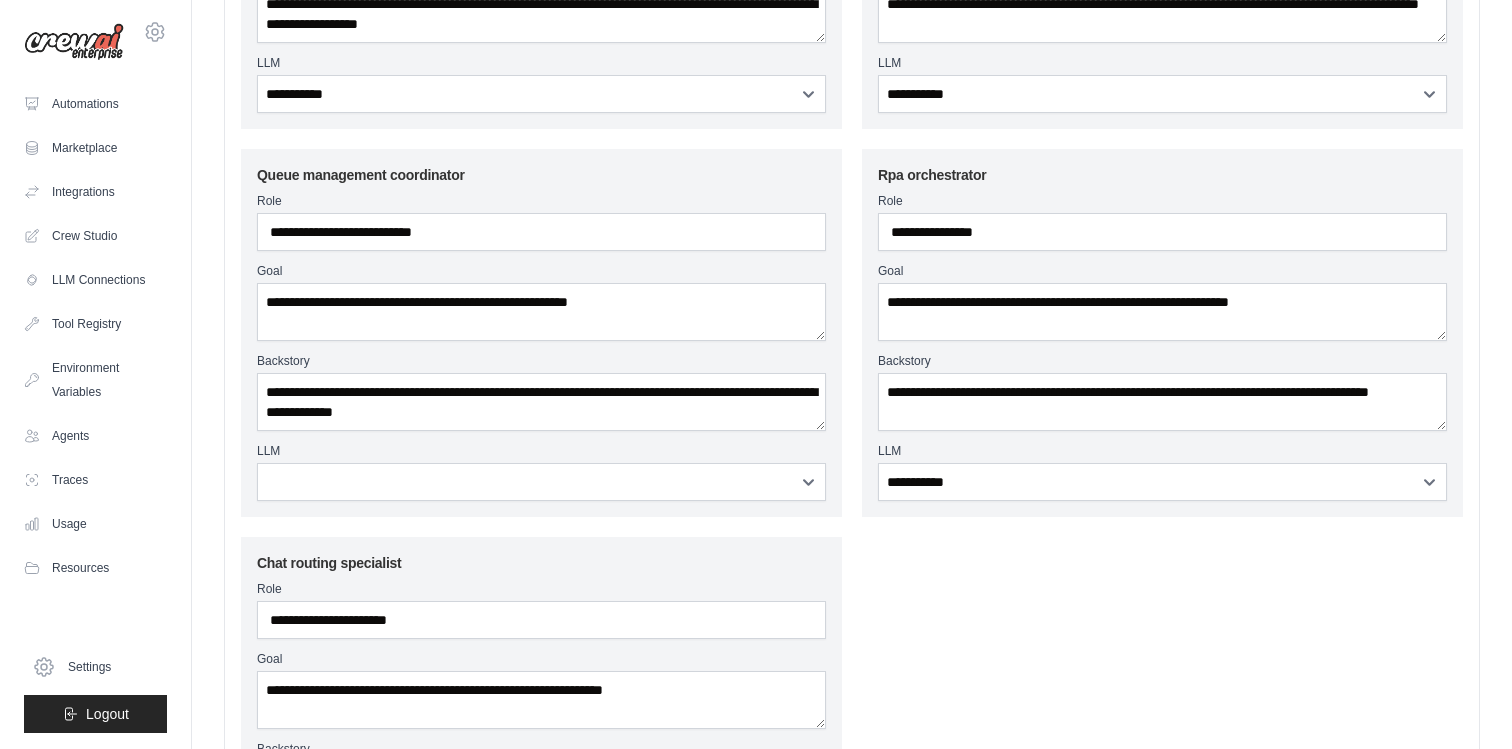 scroll, scrollTop: 519, scrollLeft: 0, axis: vertical 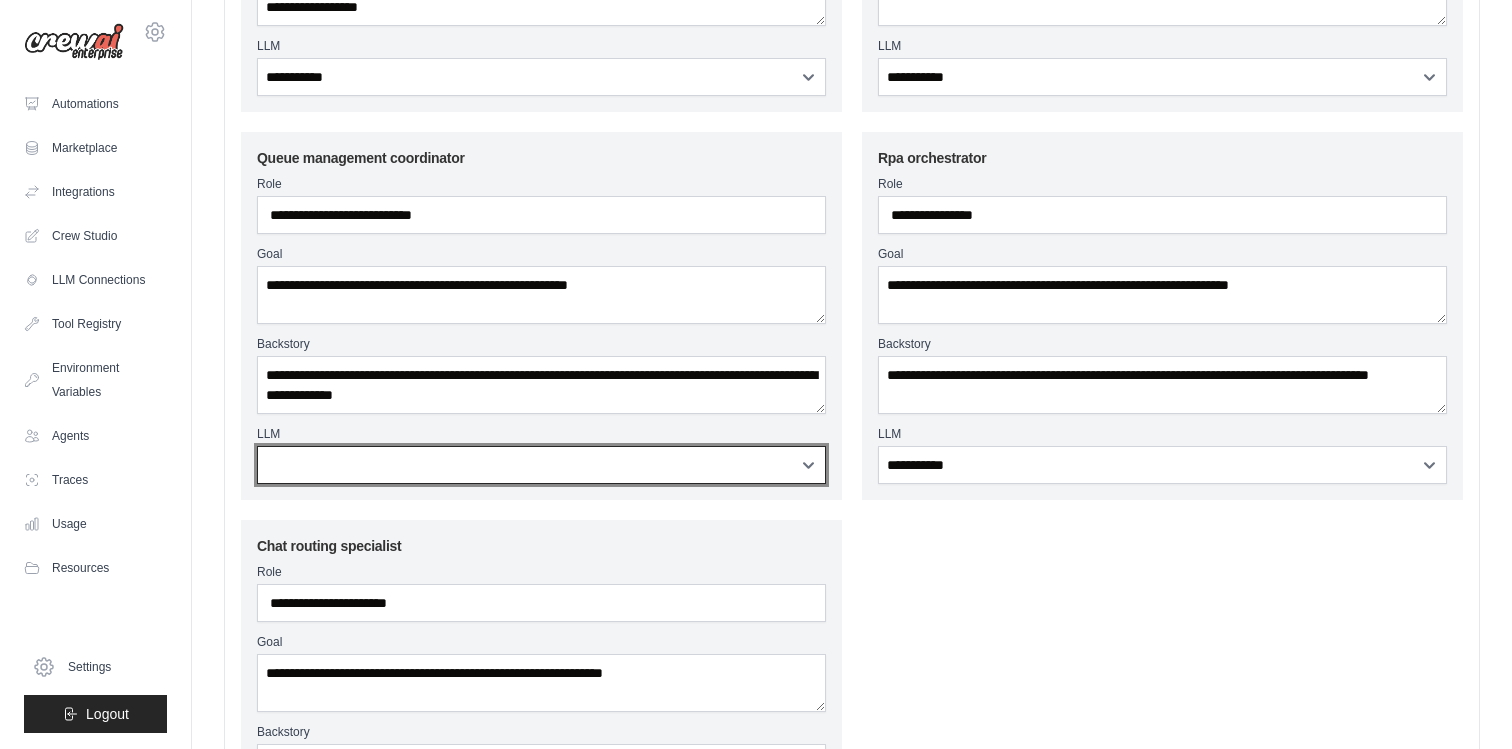 click on "**********" at bounding box center (541, 465) 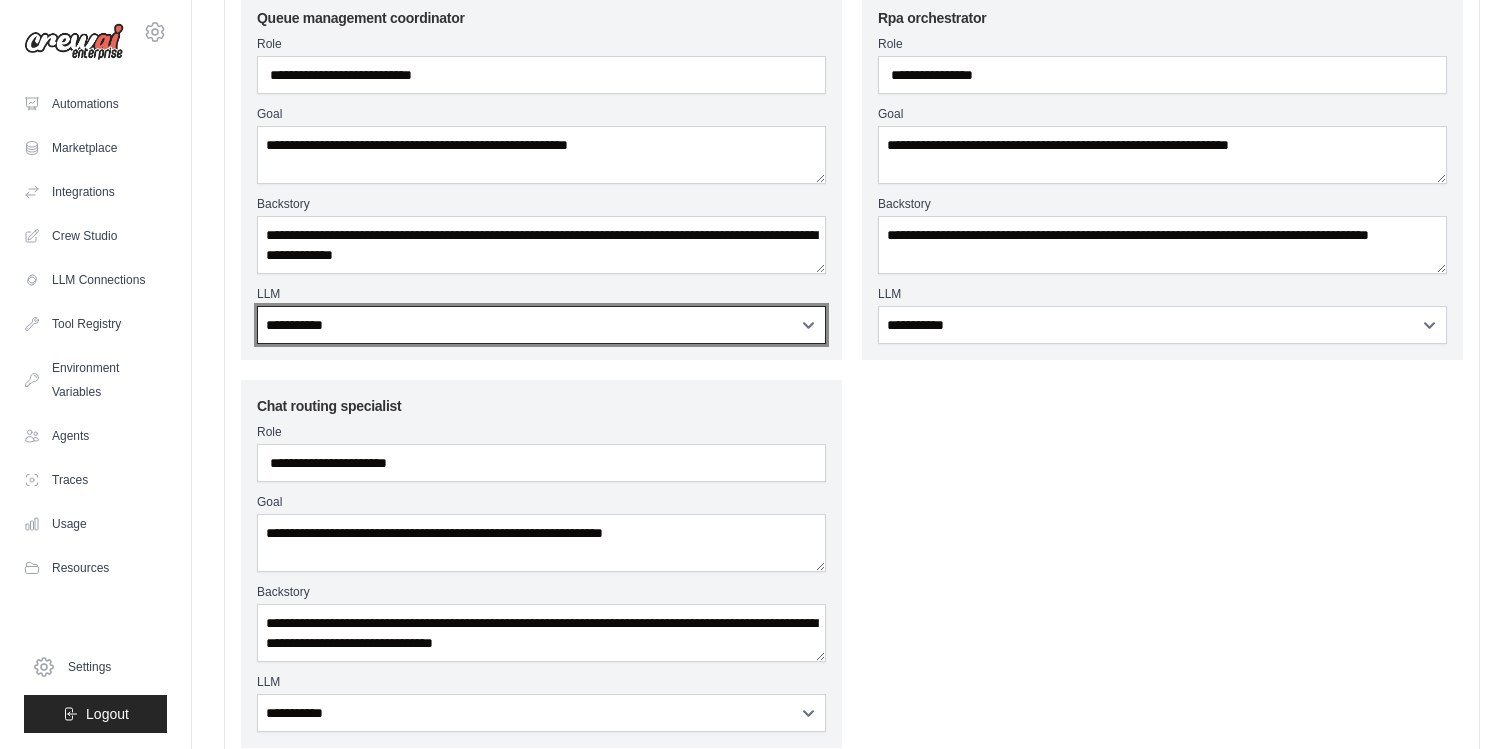 scroll, scrollTop: 0, scrollLeft: 0, axis: both 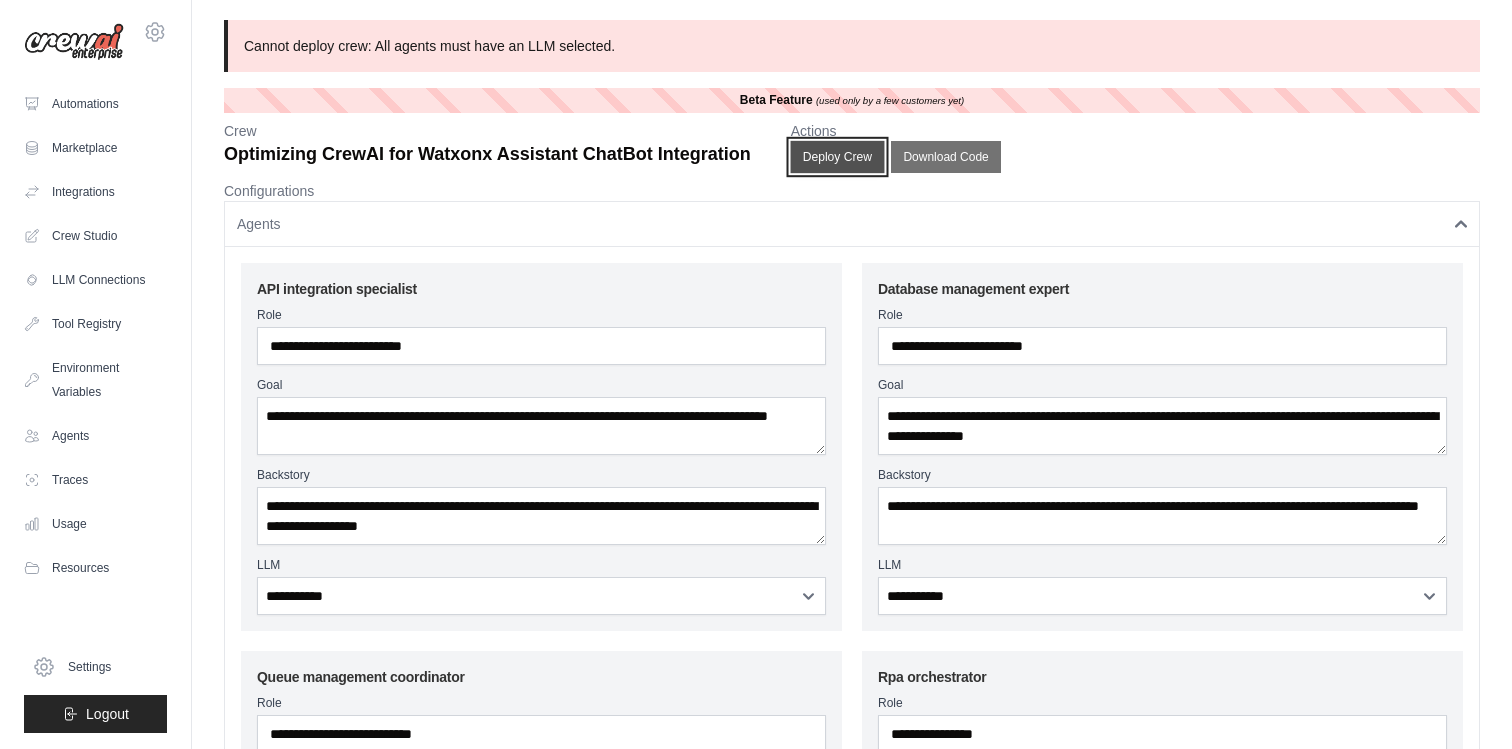 click on "Deploy Crew" at bounding box center [837, 157] 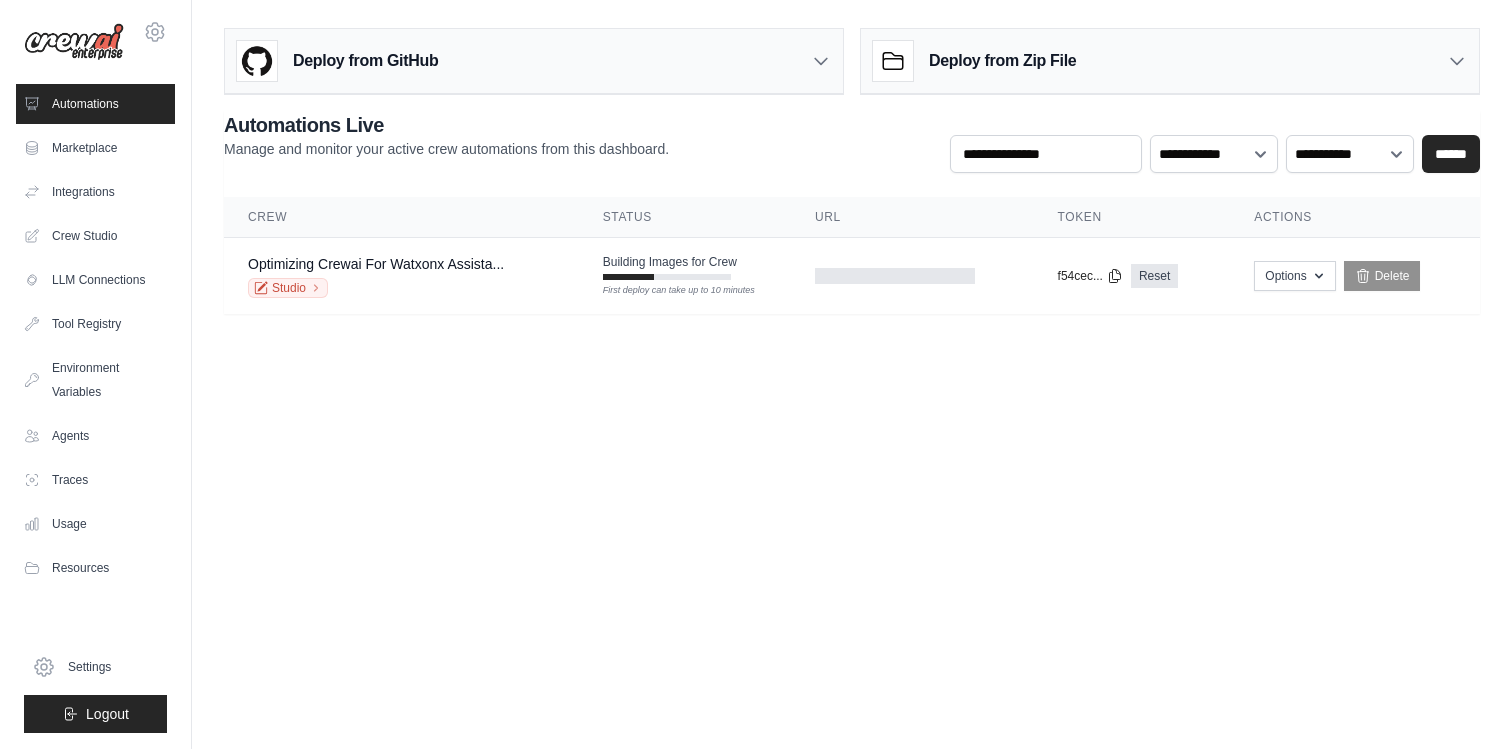 scroll, scrollTop: 0, scrollLeft: 0, axis: both 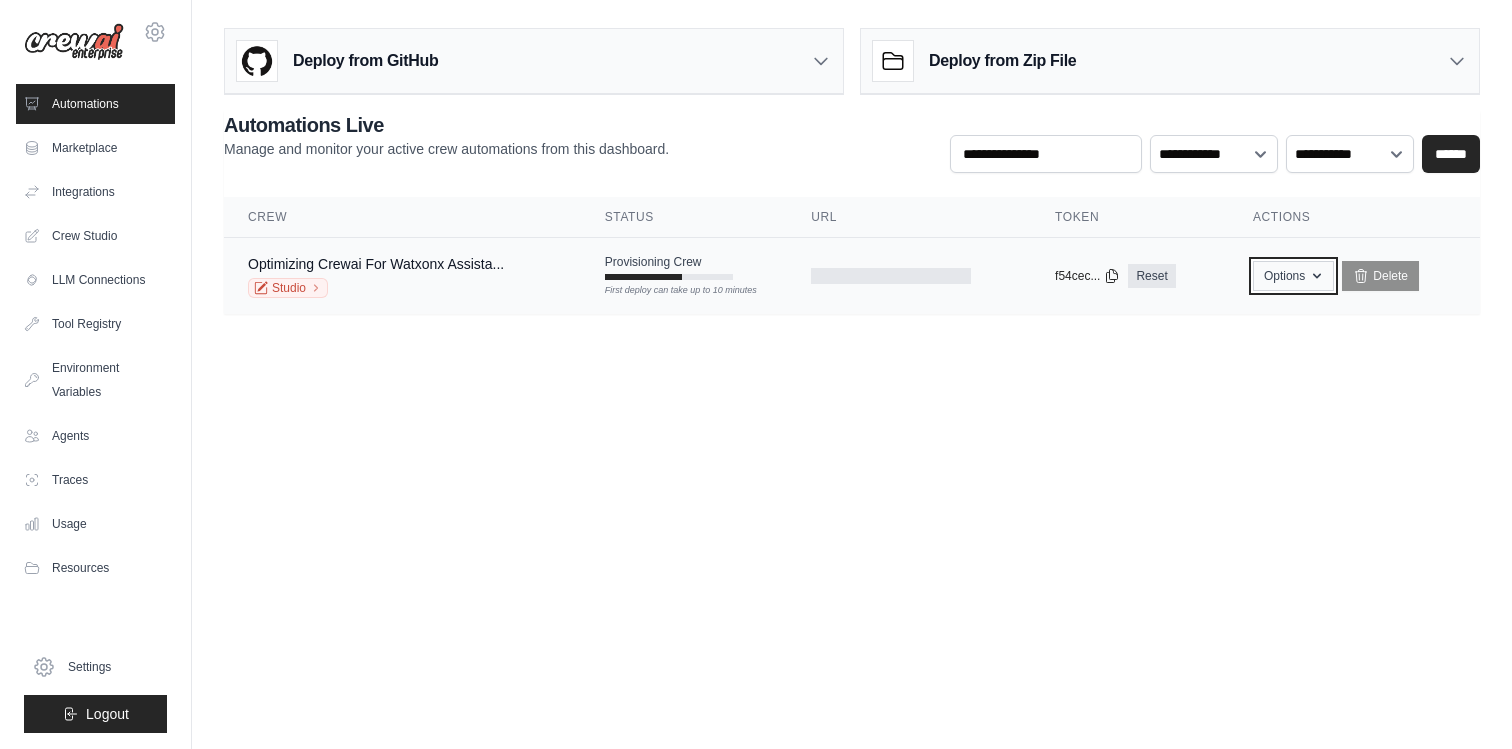 click on "Options" at bounding box center [1293, 276] 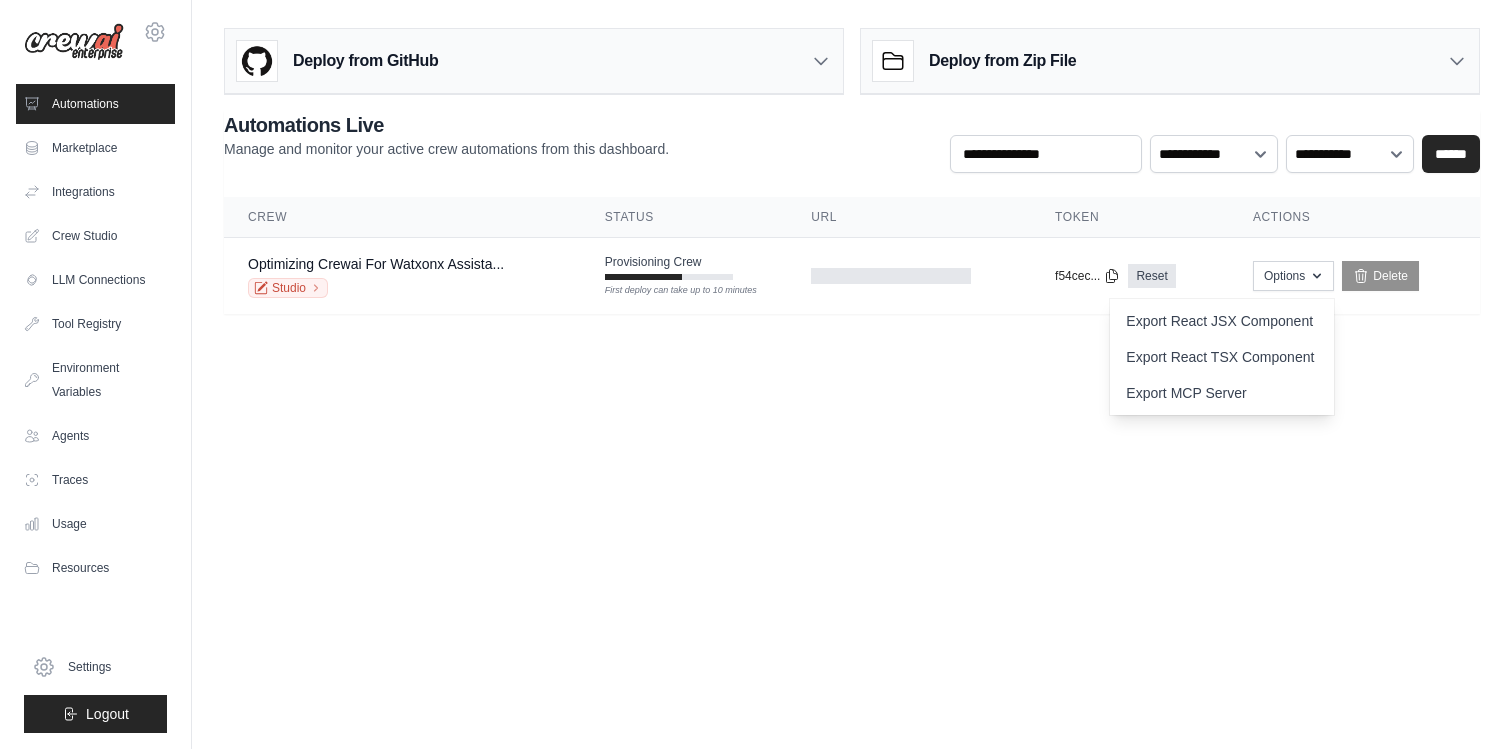 click on "[EMAIL]
Settings
Automations
Marketplace
Integrations" at bounding box center [756, 374] 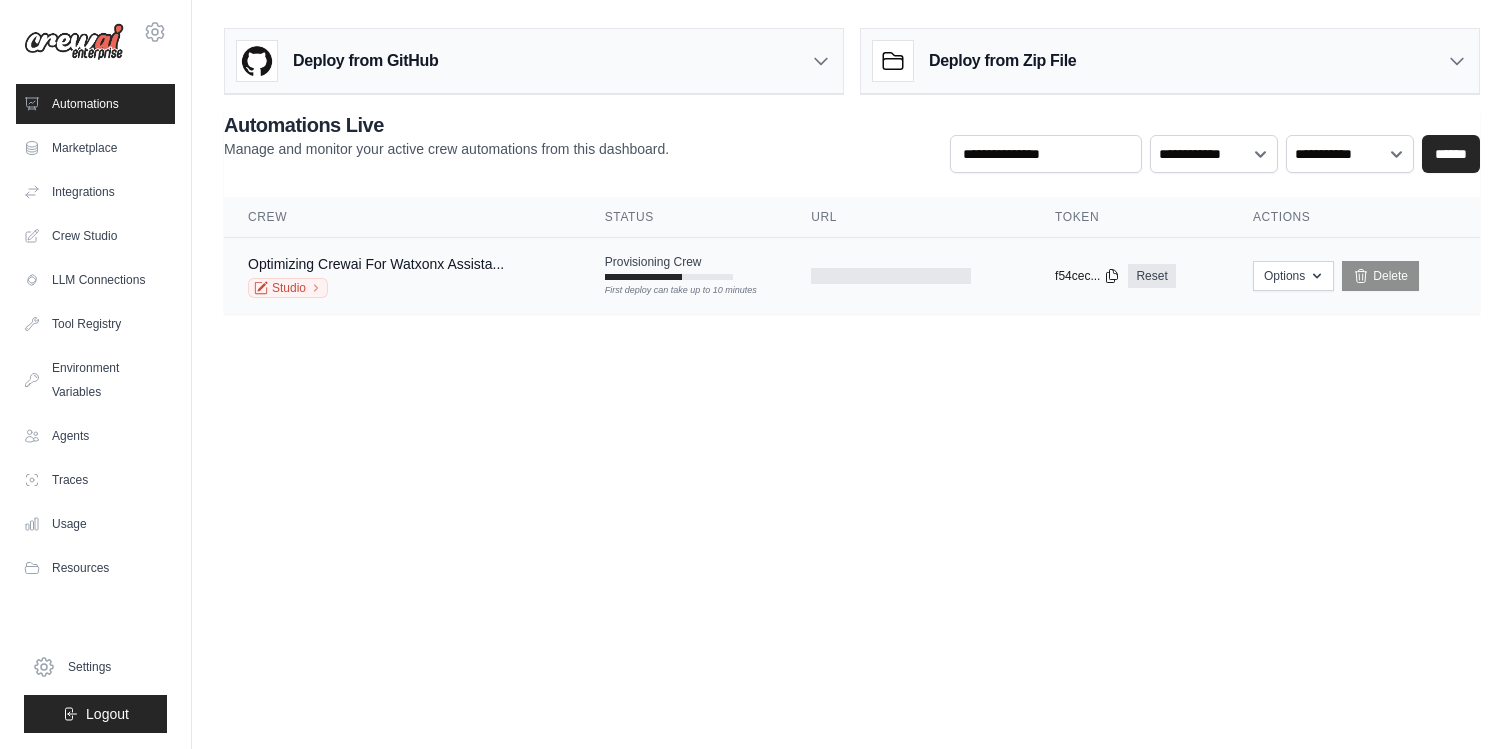 click 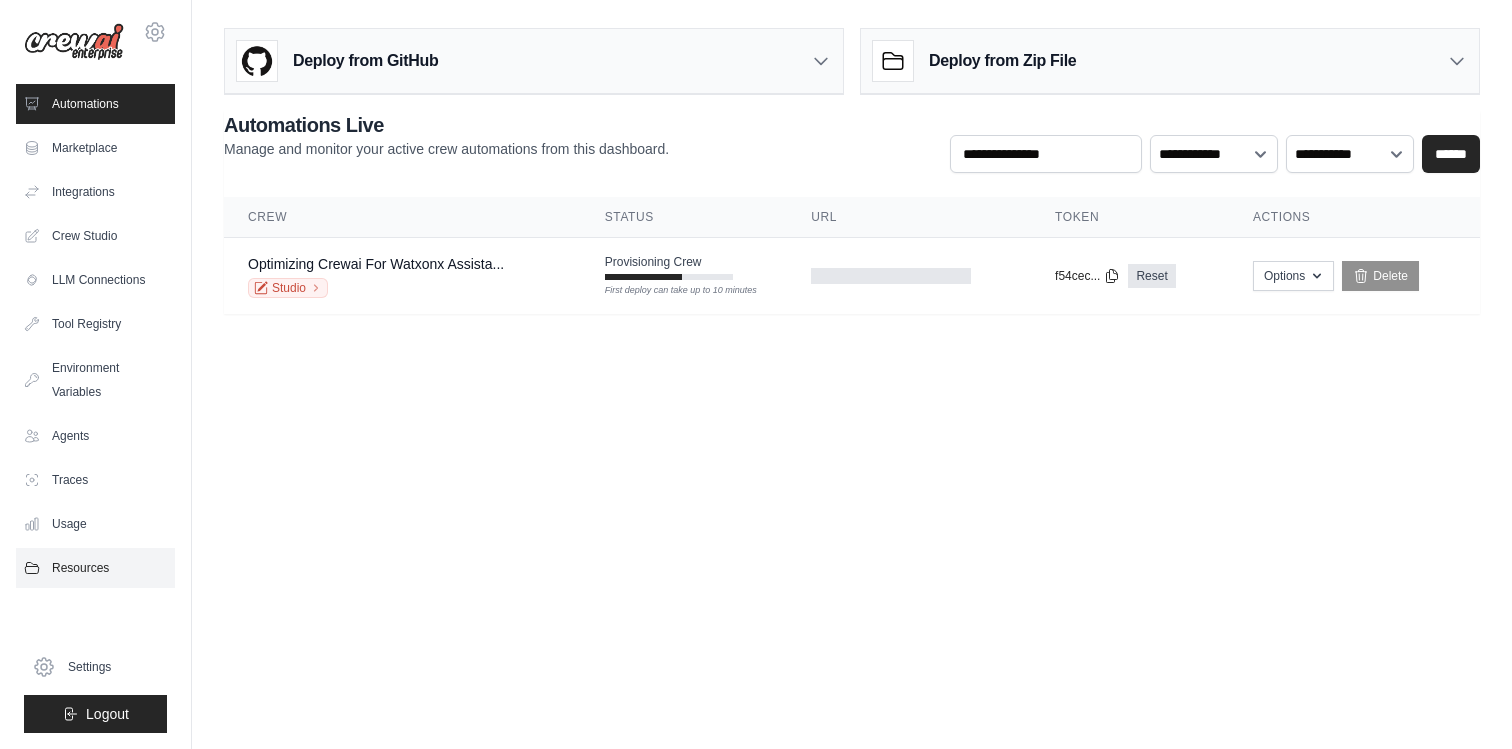 click on "Resources" at bounding box center [95, 568] 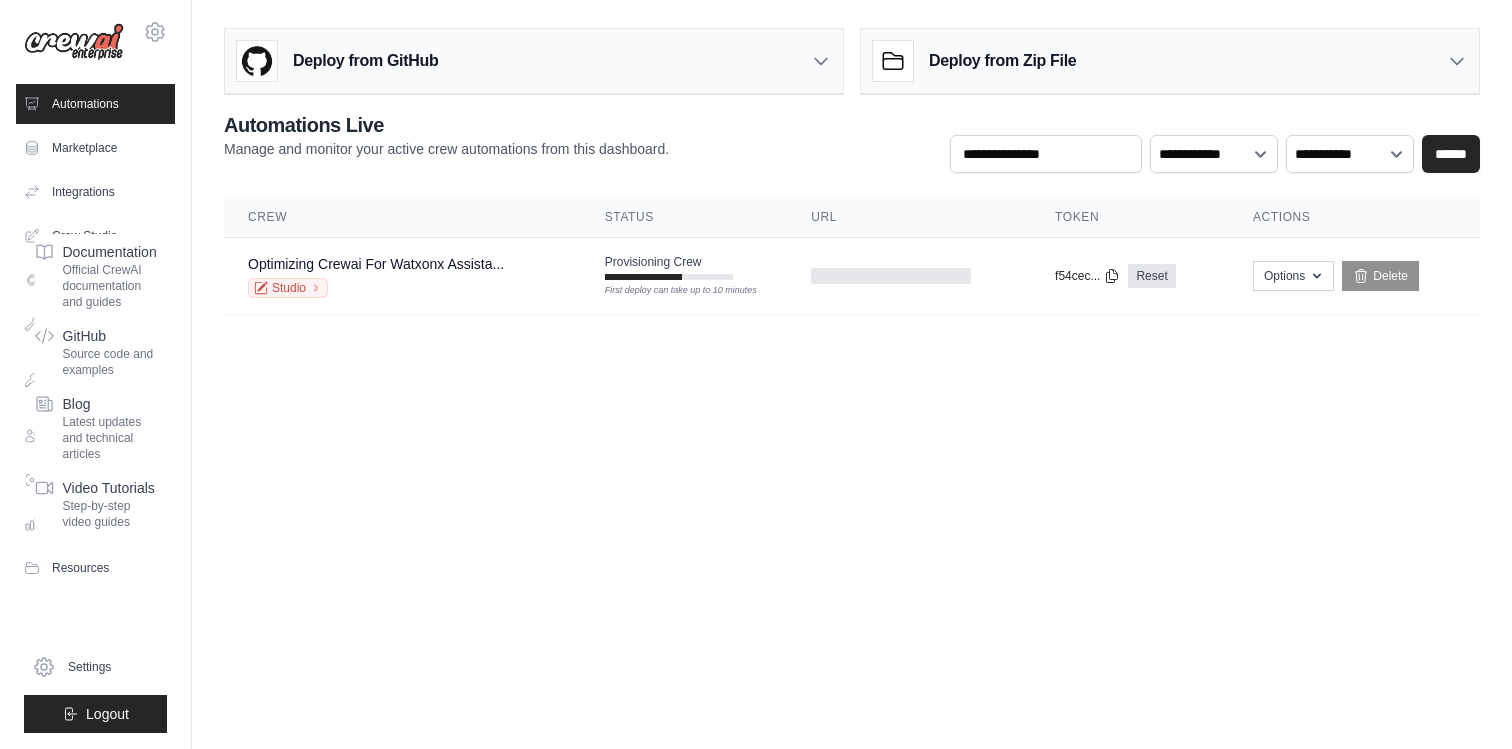 click on "[EMAIL]
Settings
Automations
Marketplace
Integrations" at bounding box center [756, 374] 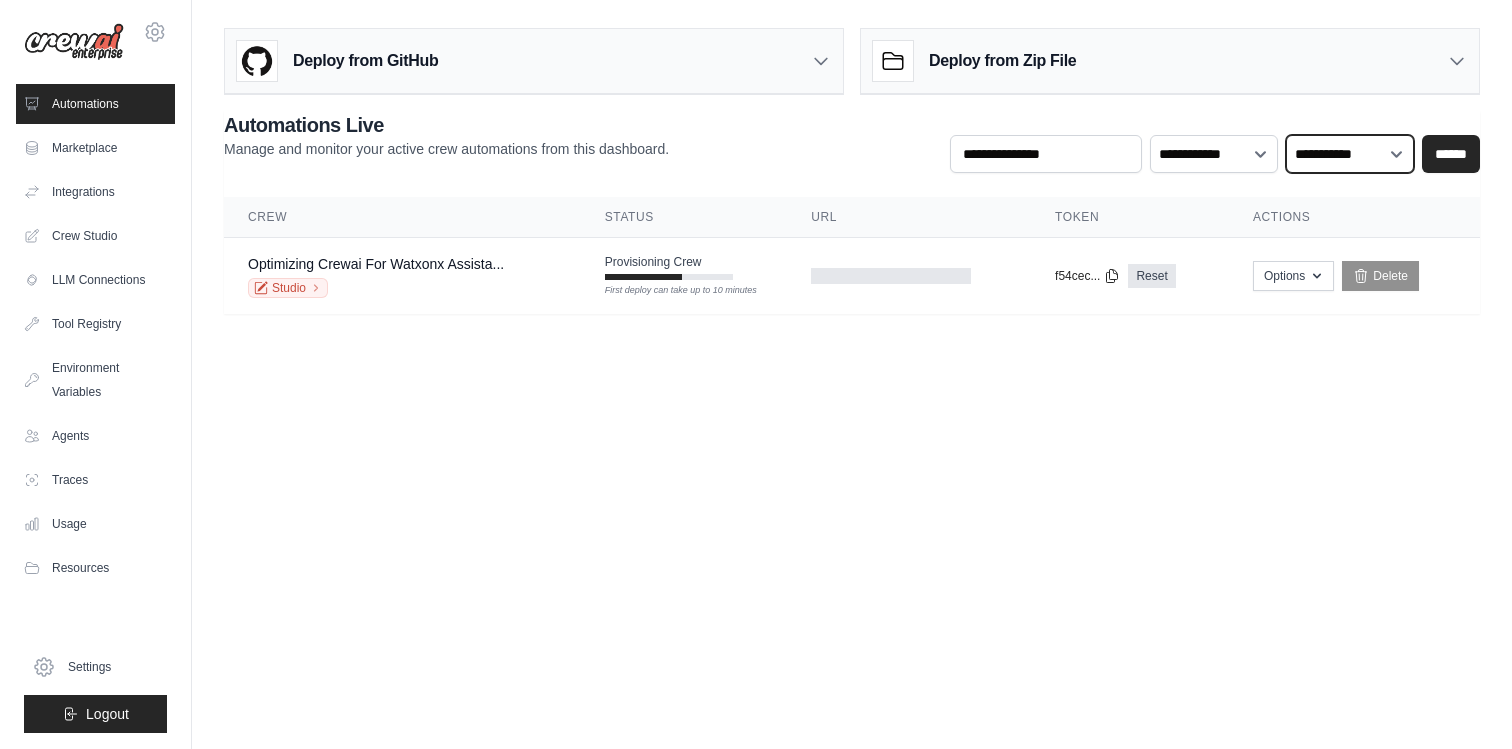 click on "**********" at bounding box center [1350, 154] 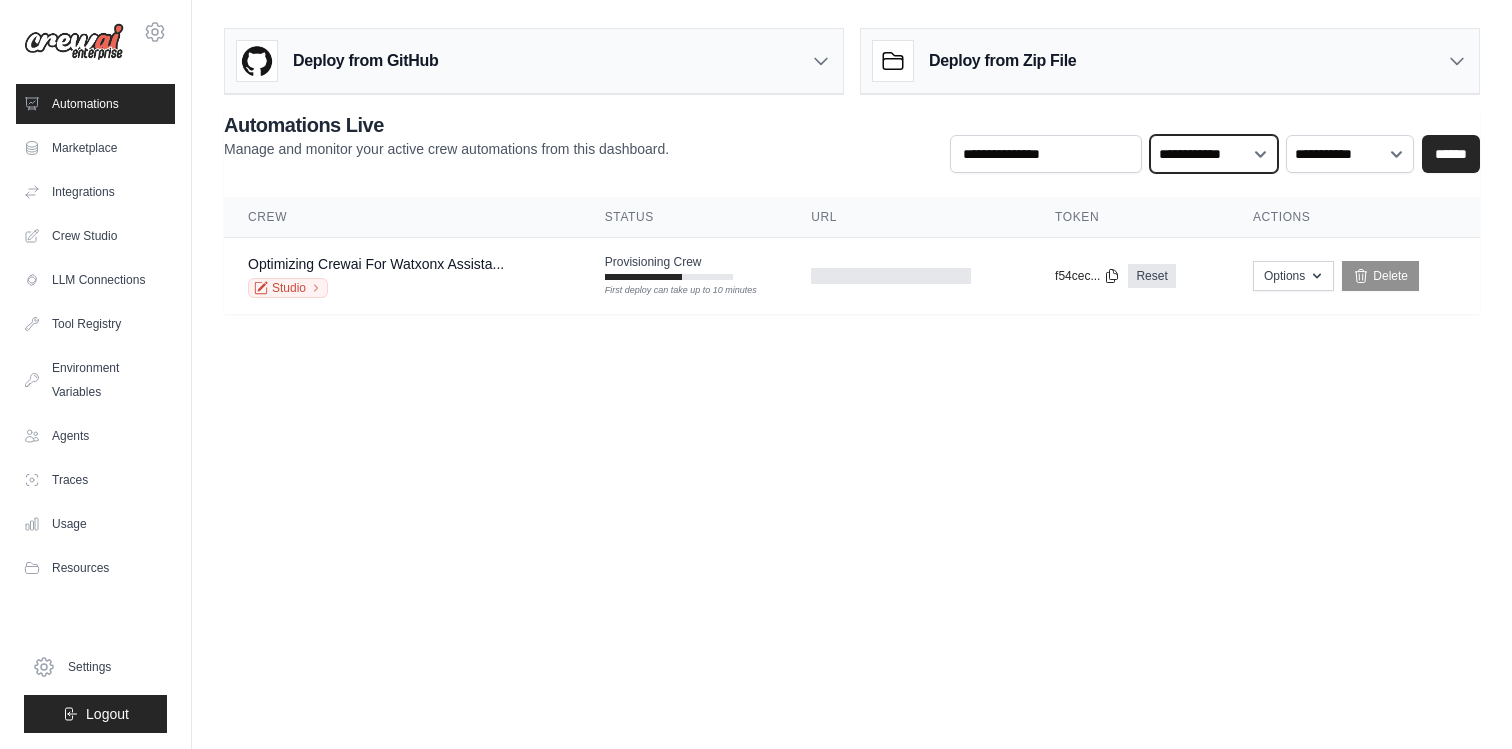 click on "**********" at bounding box center (1214, 154) 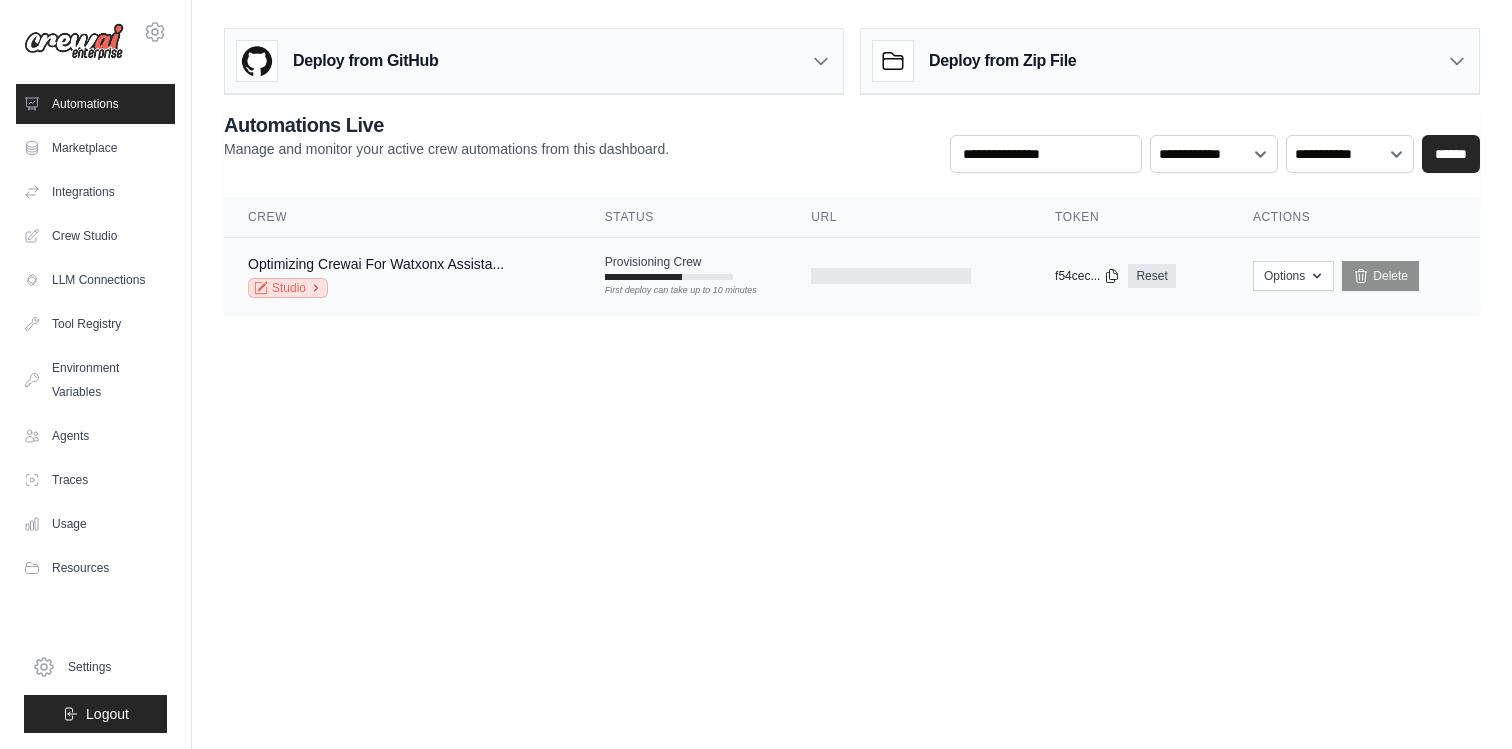 click on "Studio" at bounding box center (288, 288) 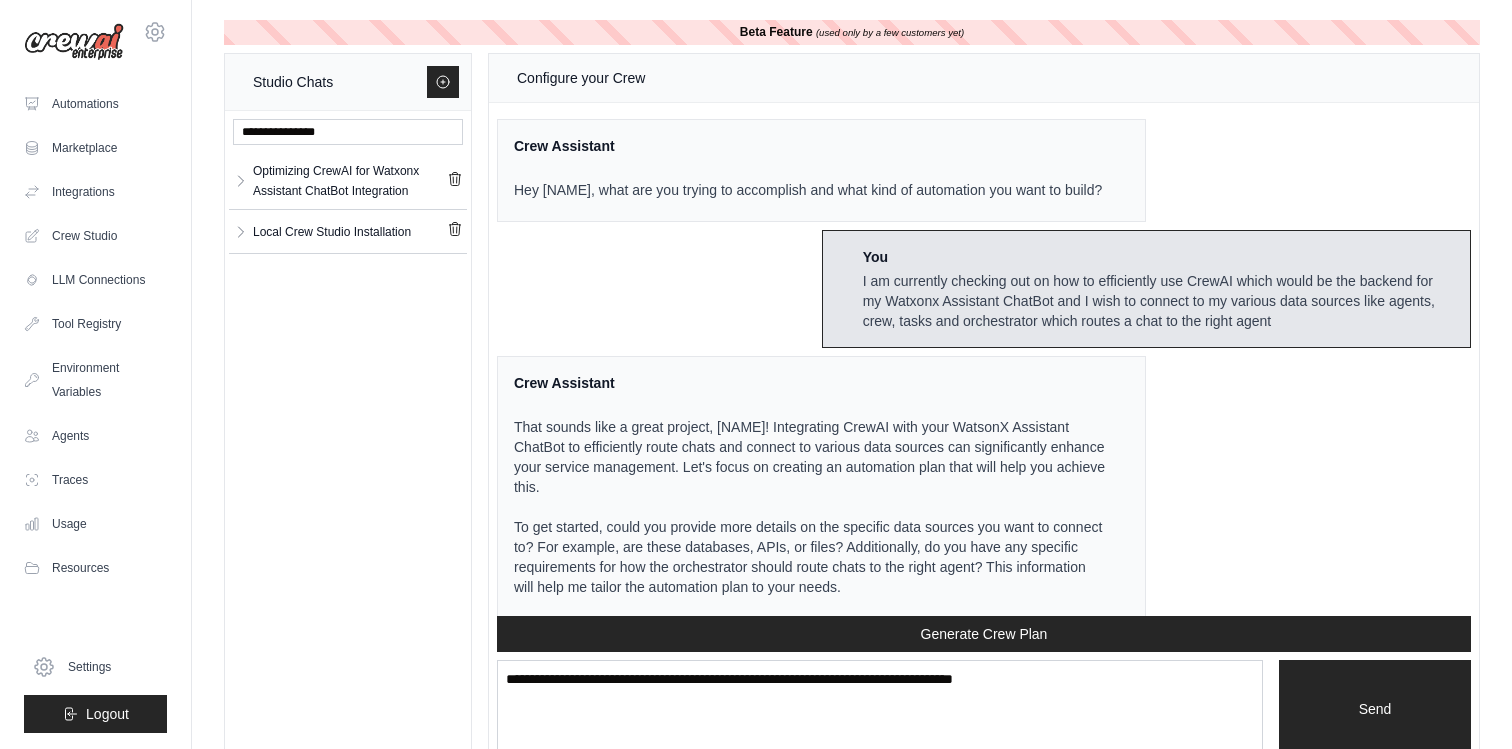 scroll, scrollTop: 2386, scrollLeft: 0, axis: vertical 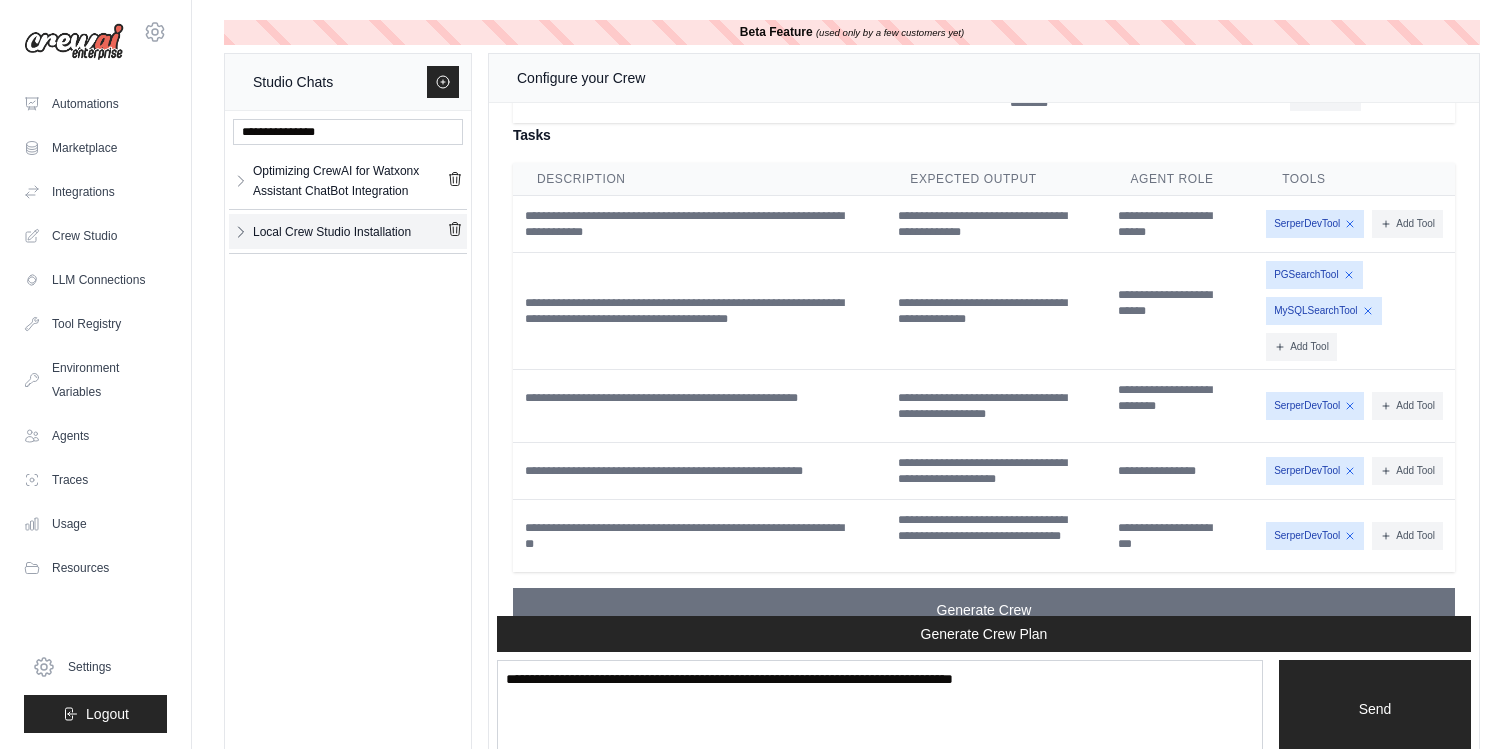 click 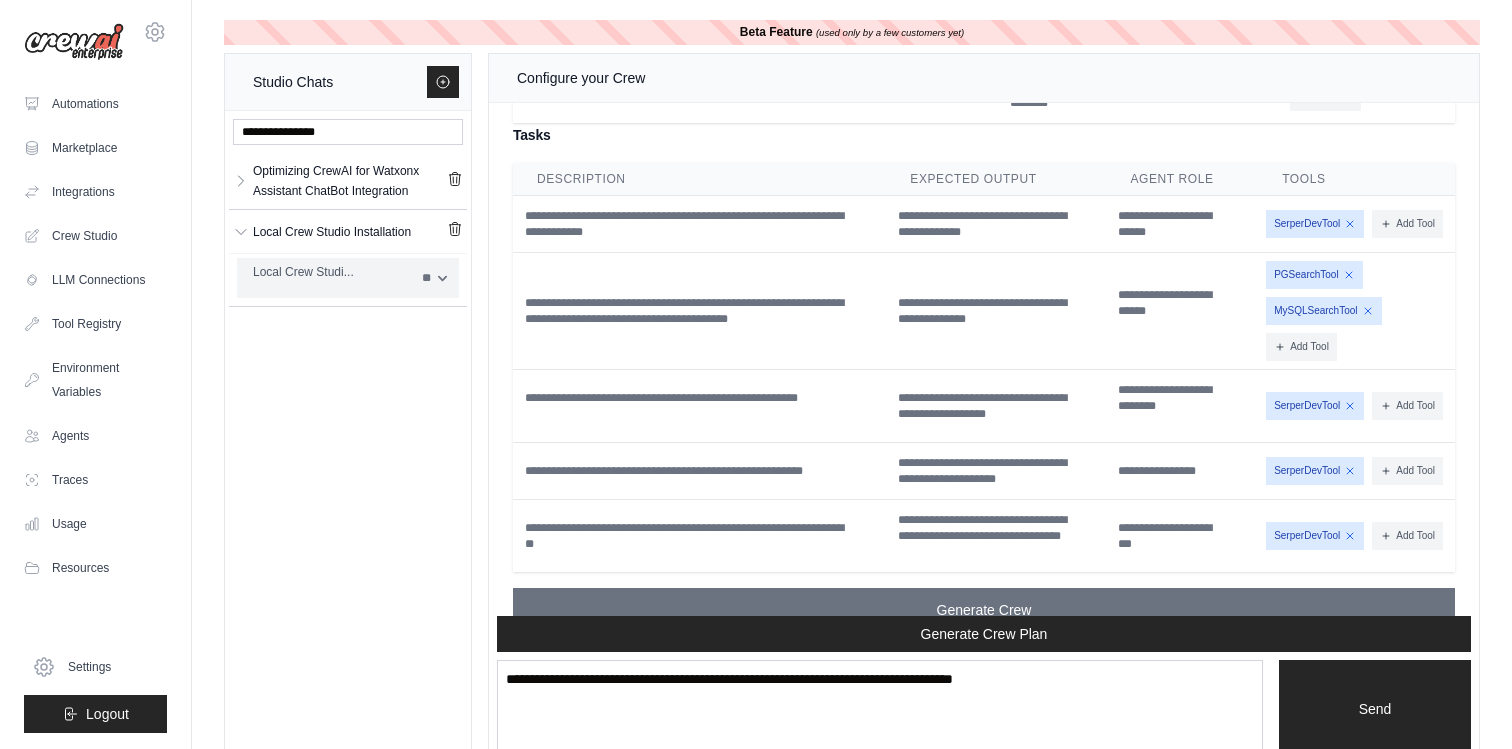 click on "**" at bounding box center [434, 278] 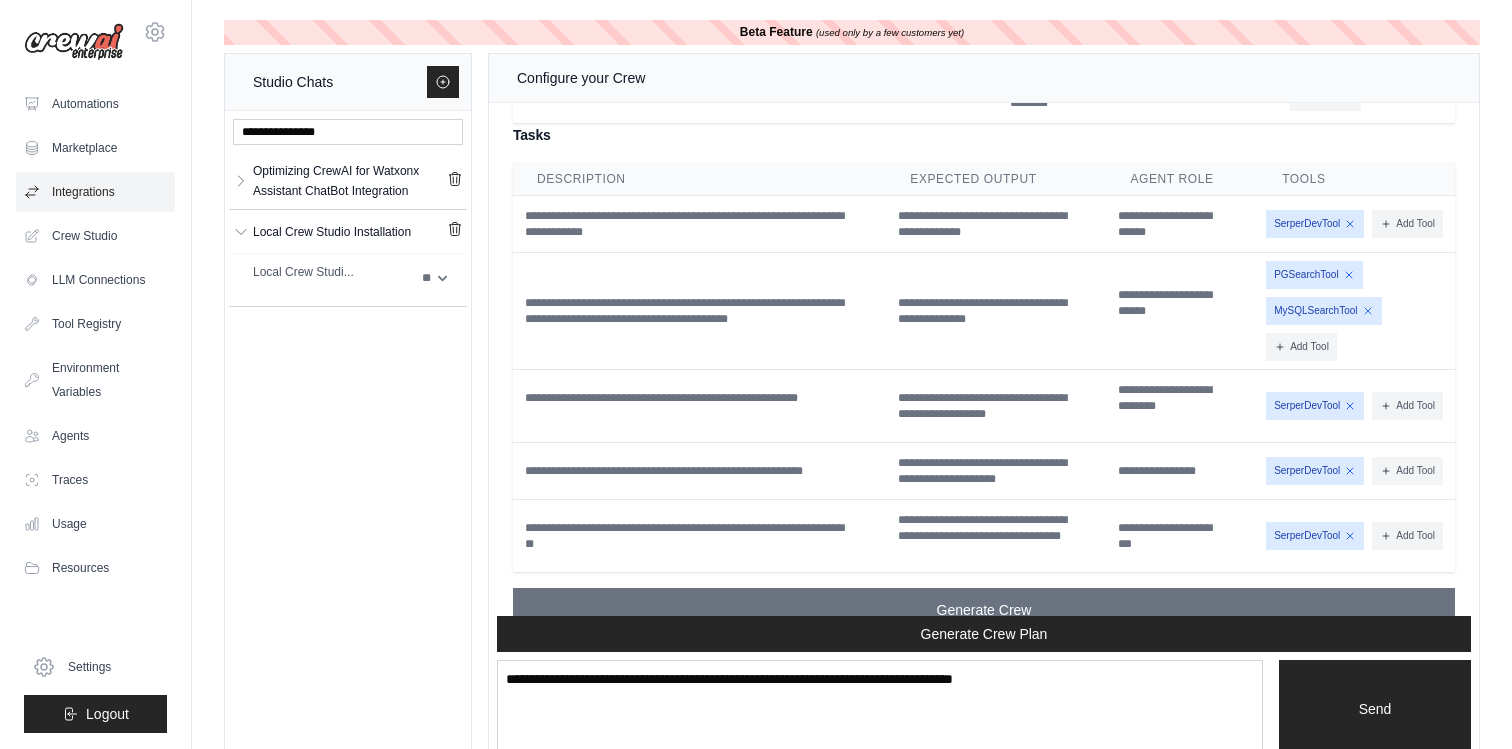 click on "Integrations" at bounding box center (95, 192) 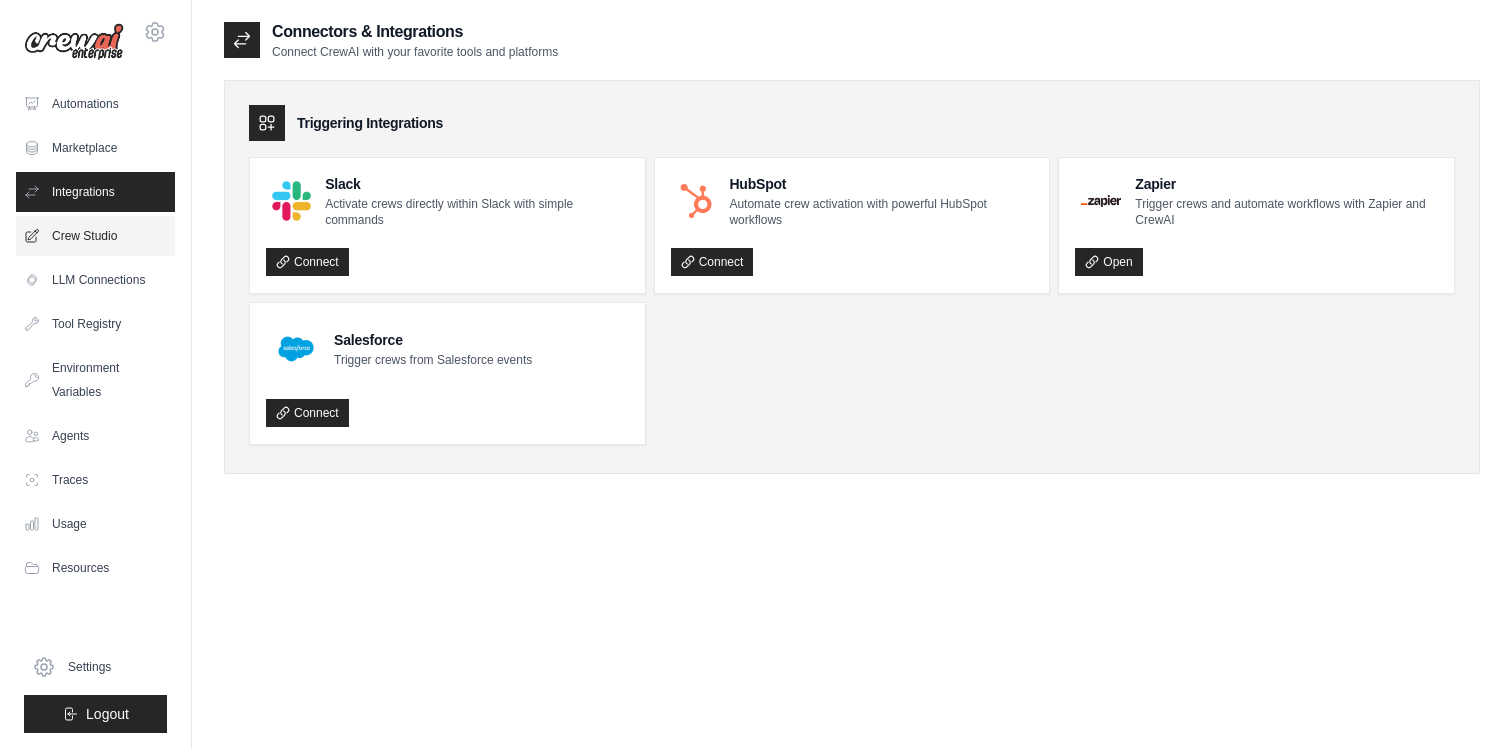 click on "Crew Studio" at bounding box center [95, 236] 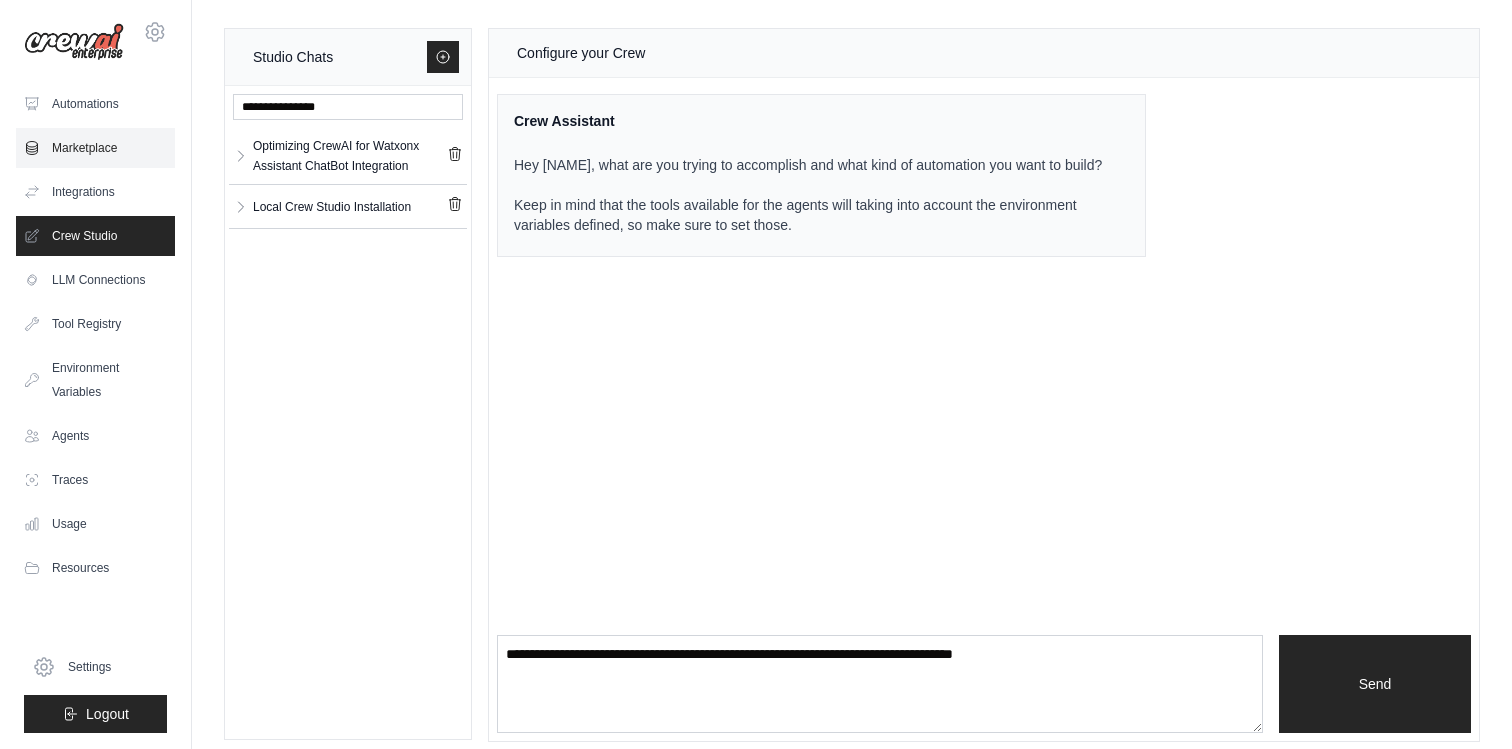 click on "Marketplace" at bounding box center [95, 148] 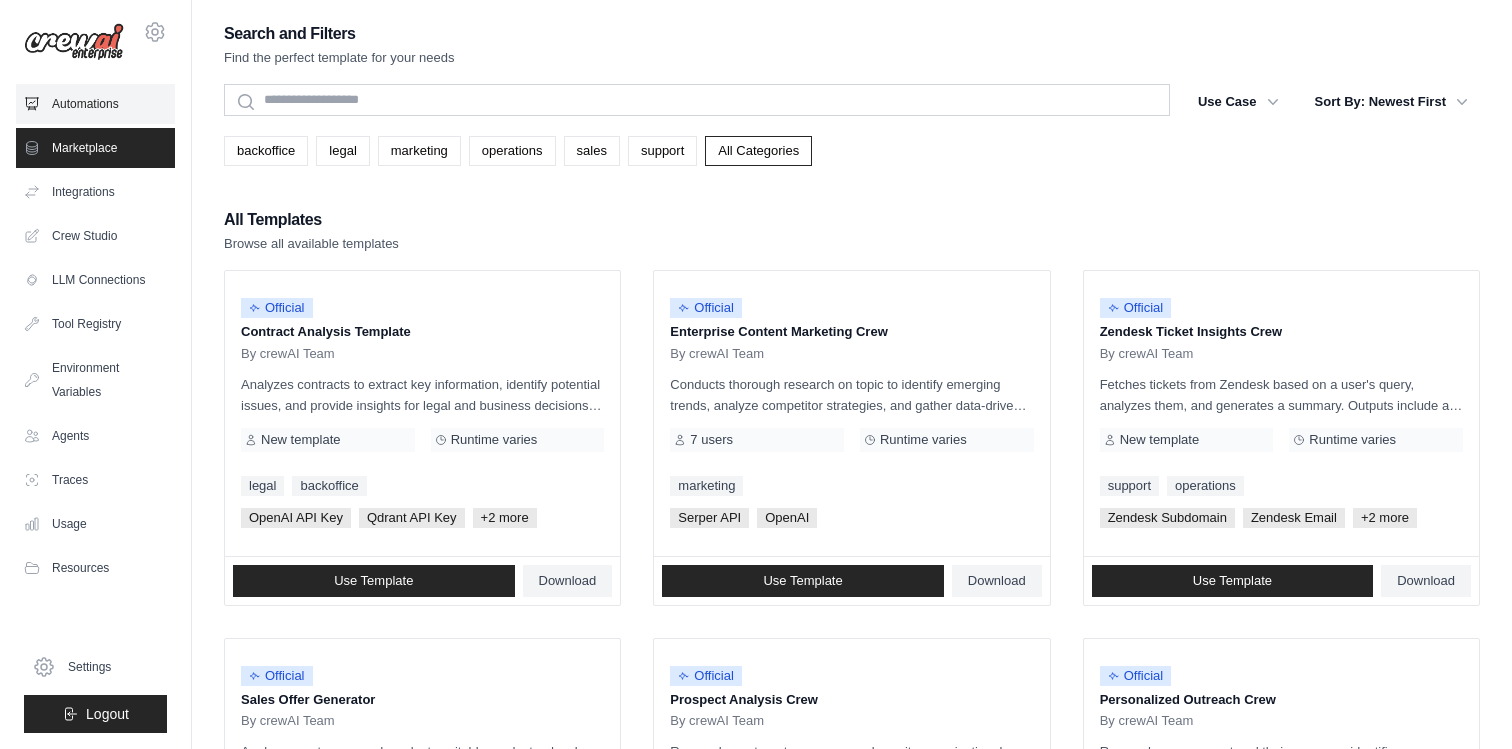 click on "Automations" at bounding box center (95, 104) 